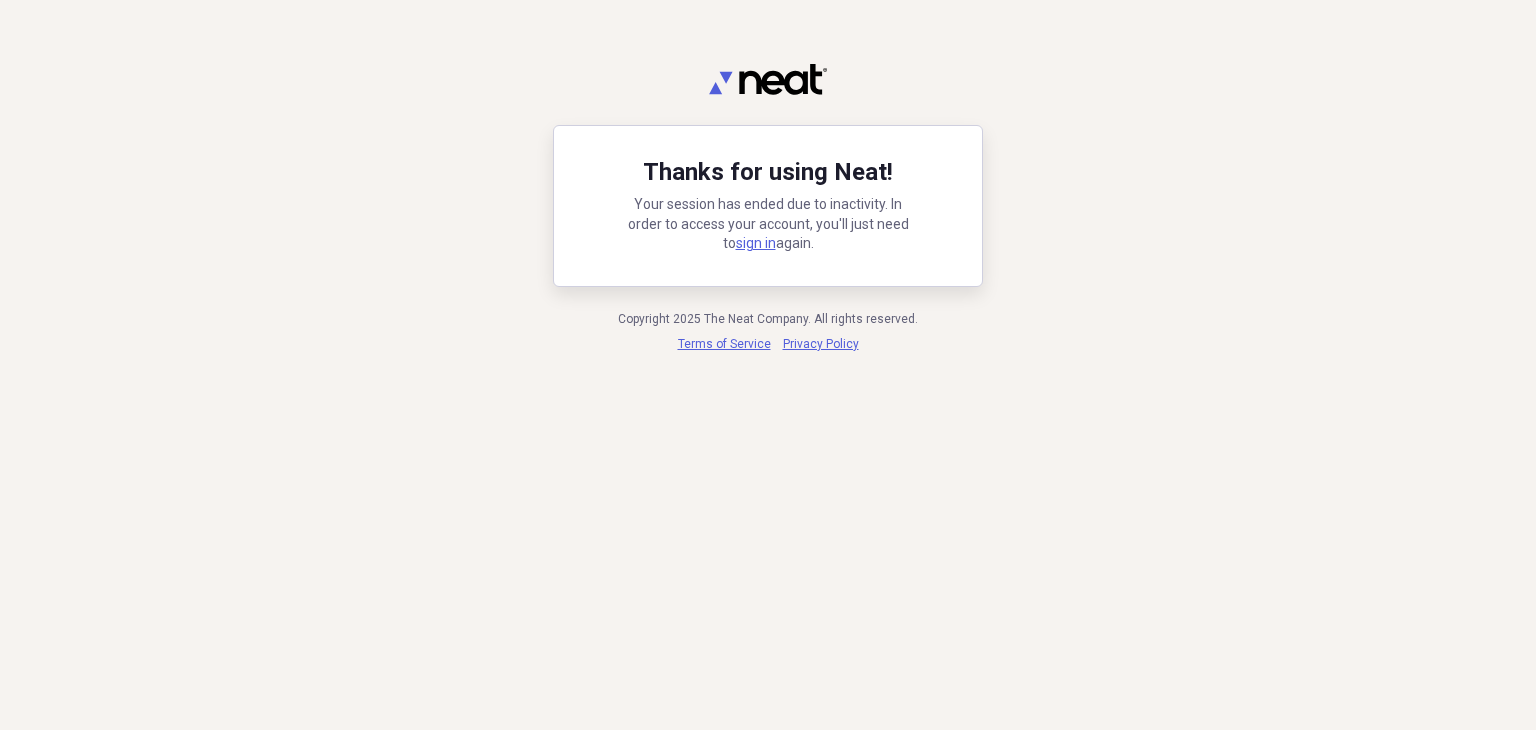 scroll, scrollTop: 0, scrollLeft: 0, axis: both 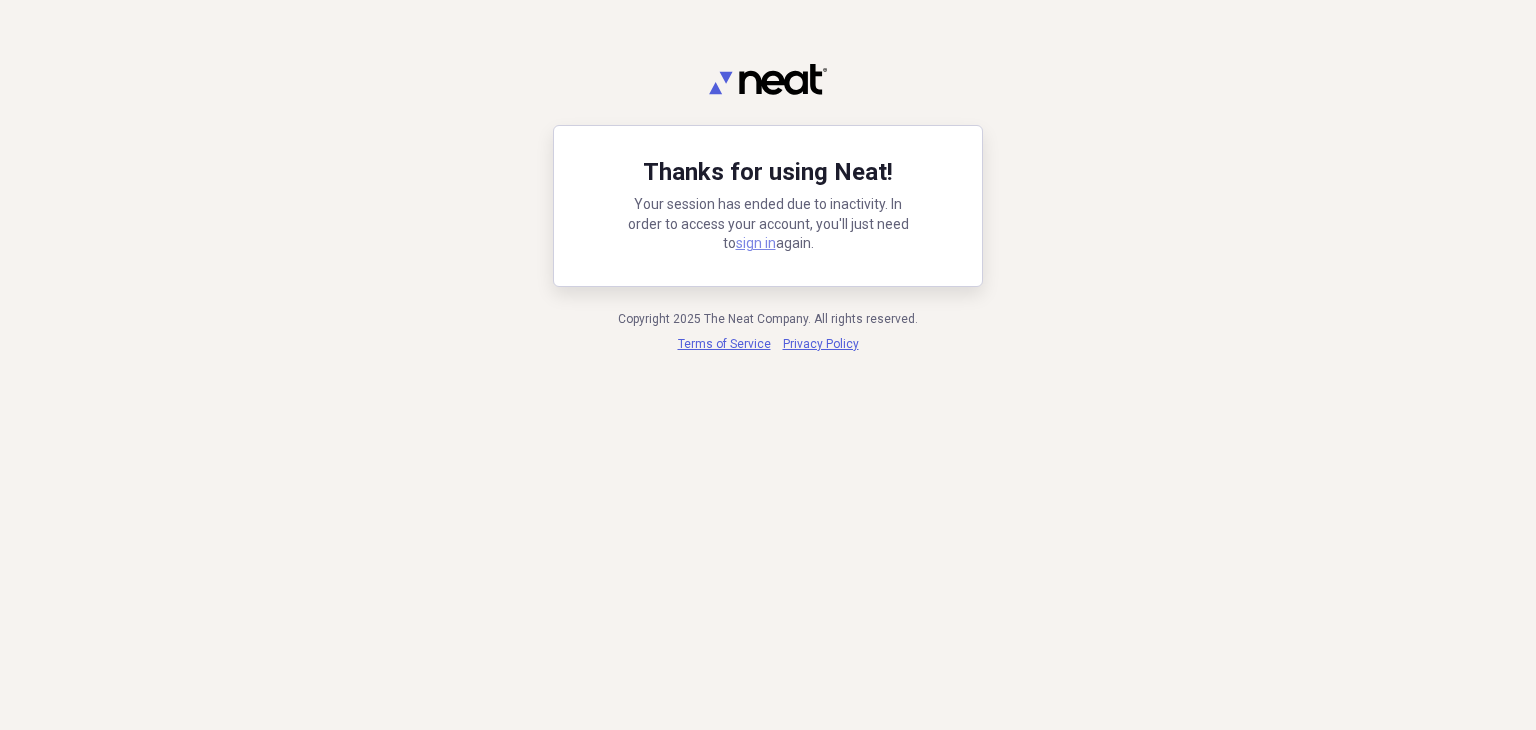 click on "sign in" at bounding box center (756, 243) 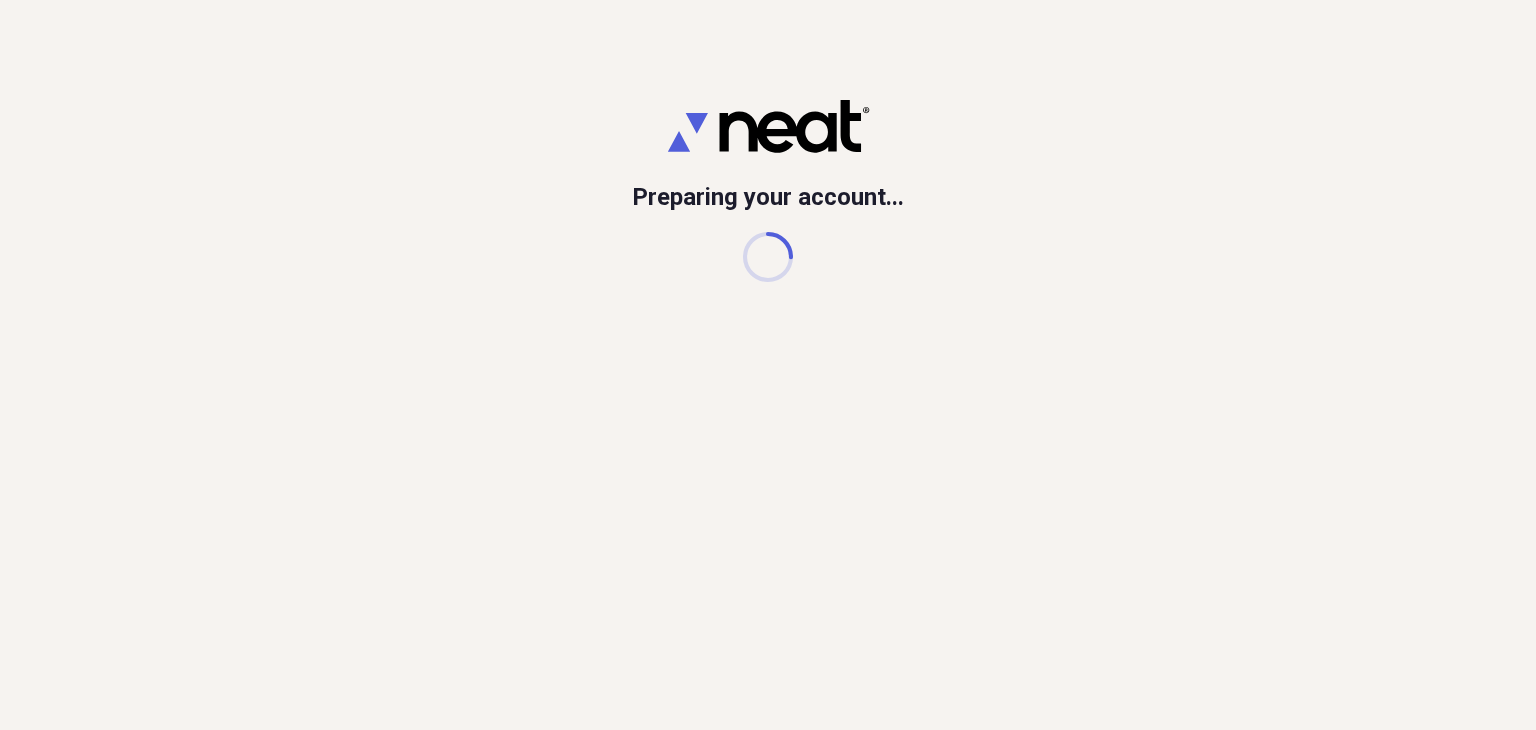 scroll, scrollTop: 0, scrollLeft: 0, axis: both 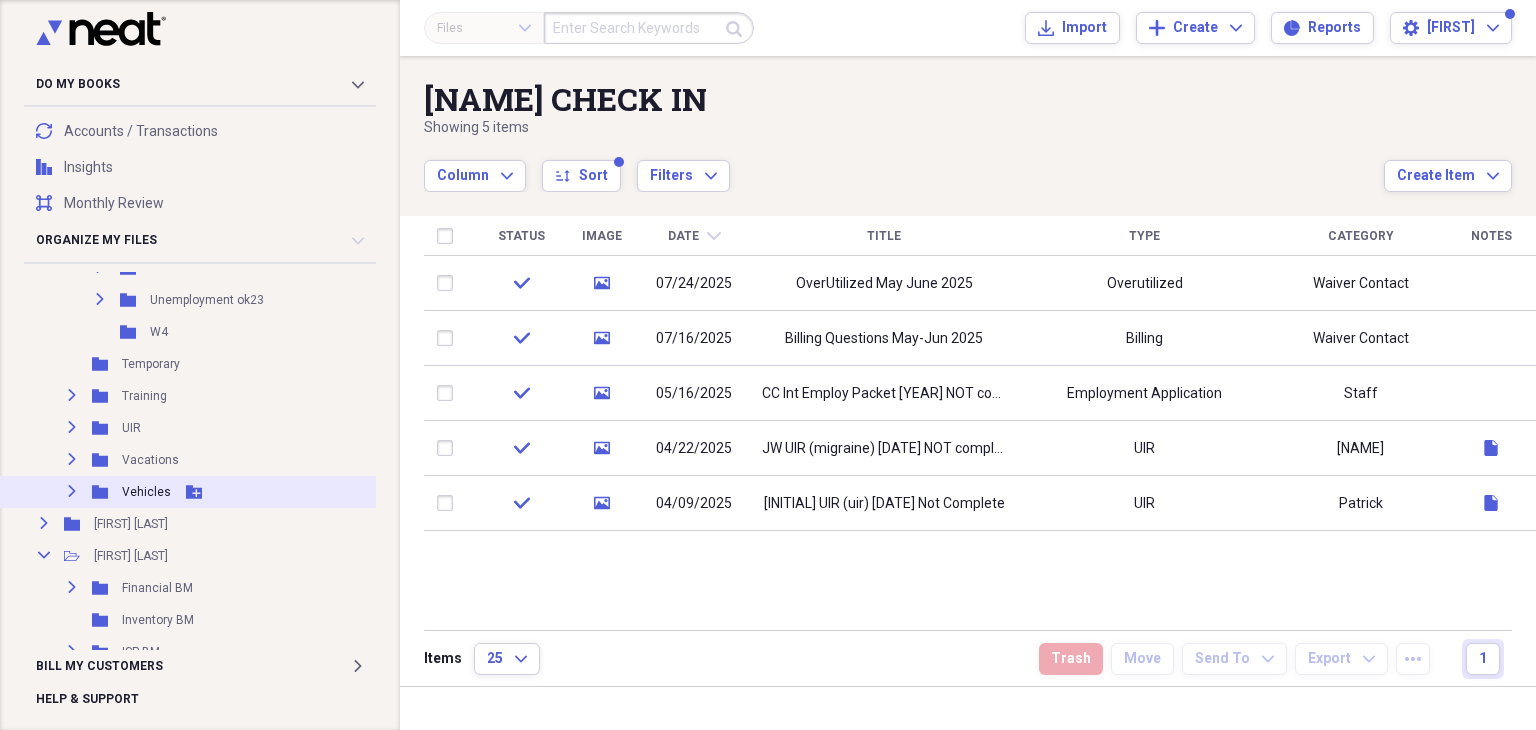 click on "Expand" 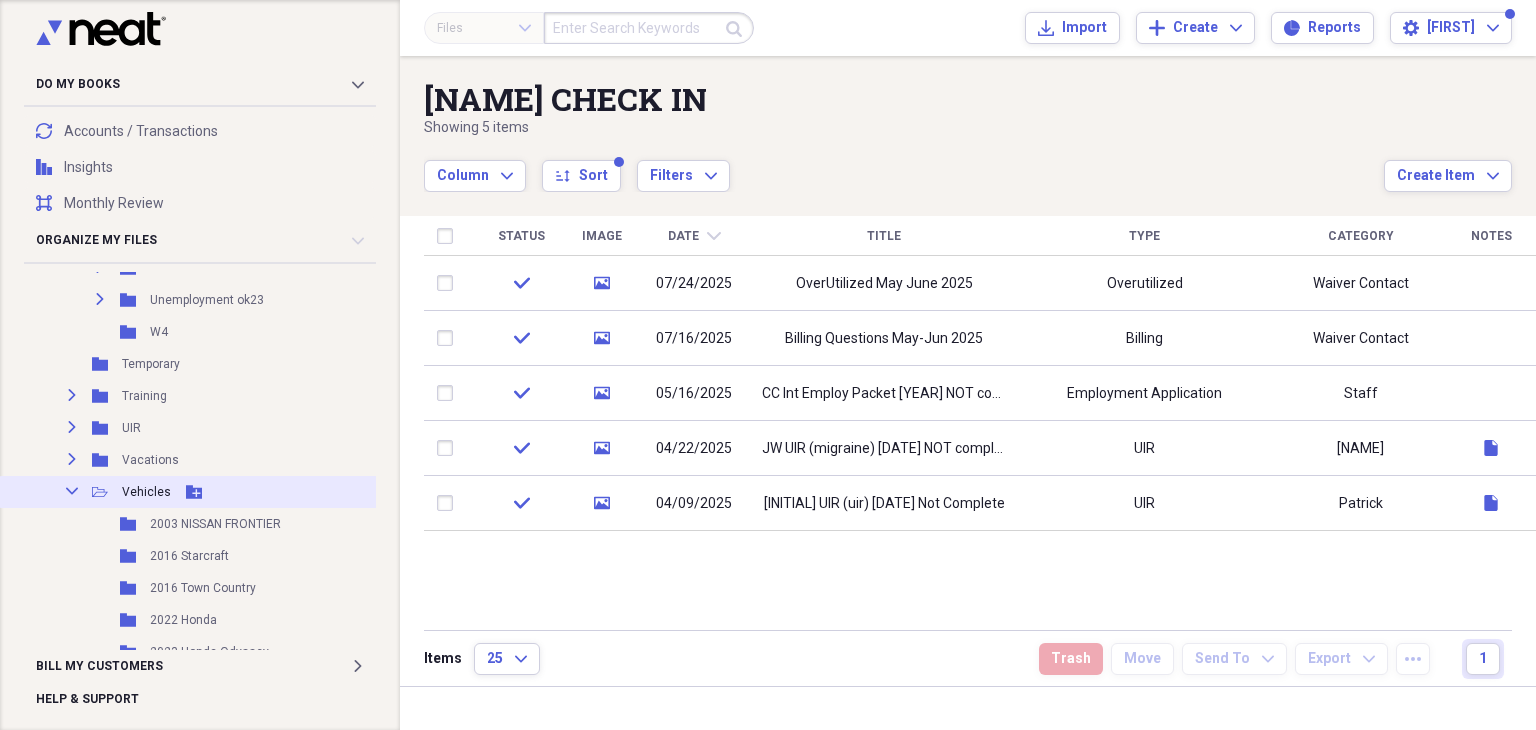 click on "Vehicles" at bounding box center (146, 492) 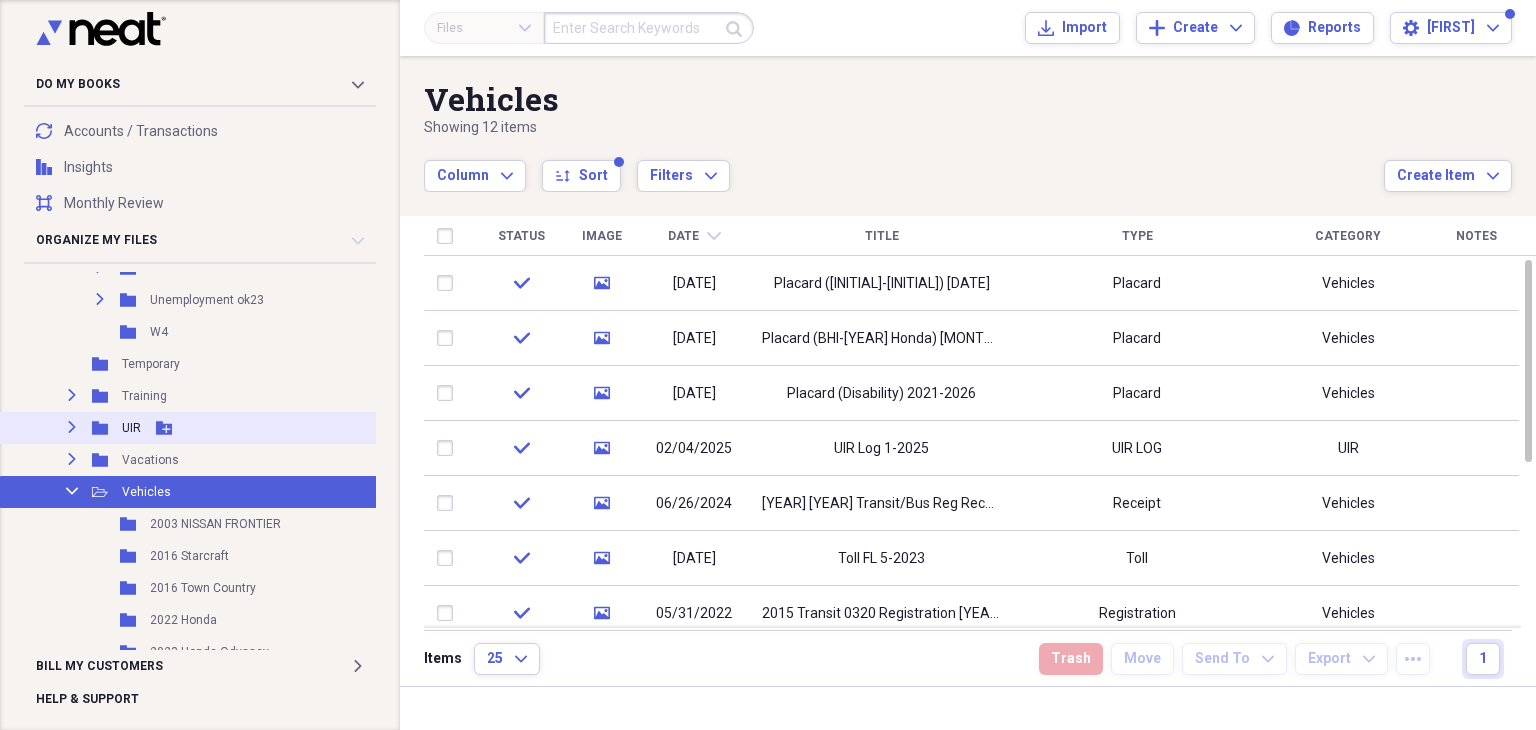 click on "Expand" 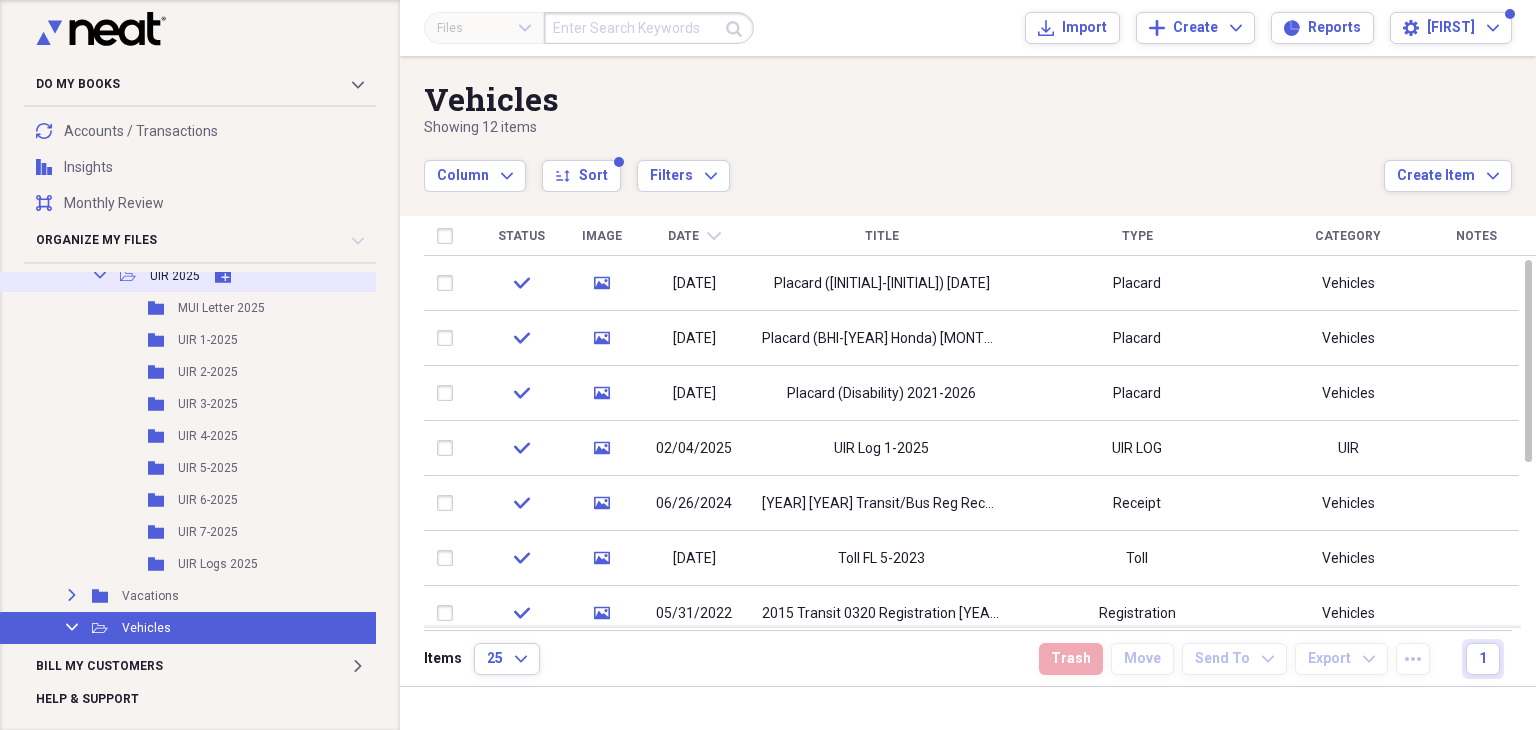 scroll, scrollTop: 2700, scrollLeft: 0, axis: vertical 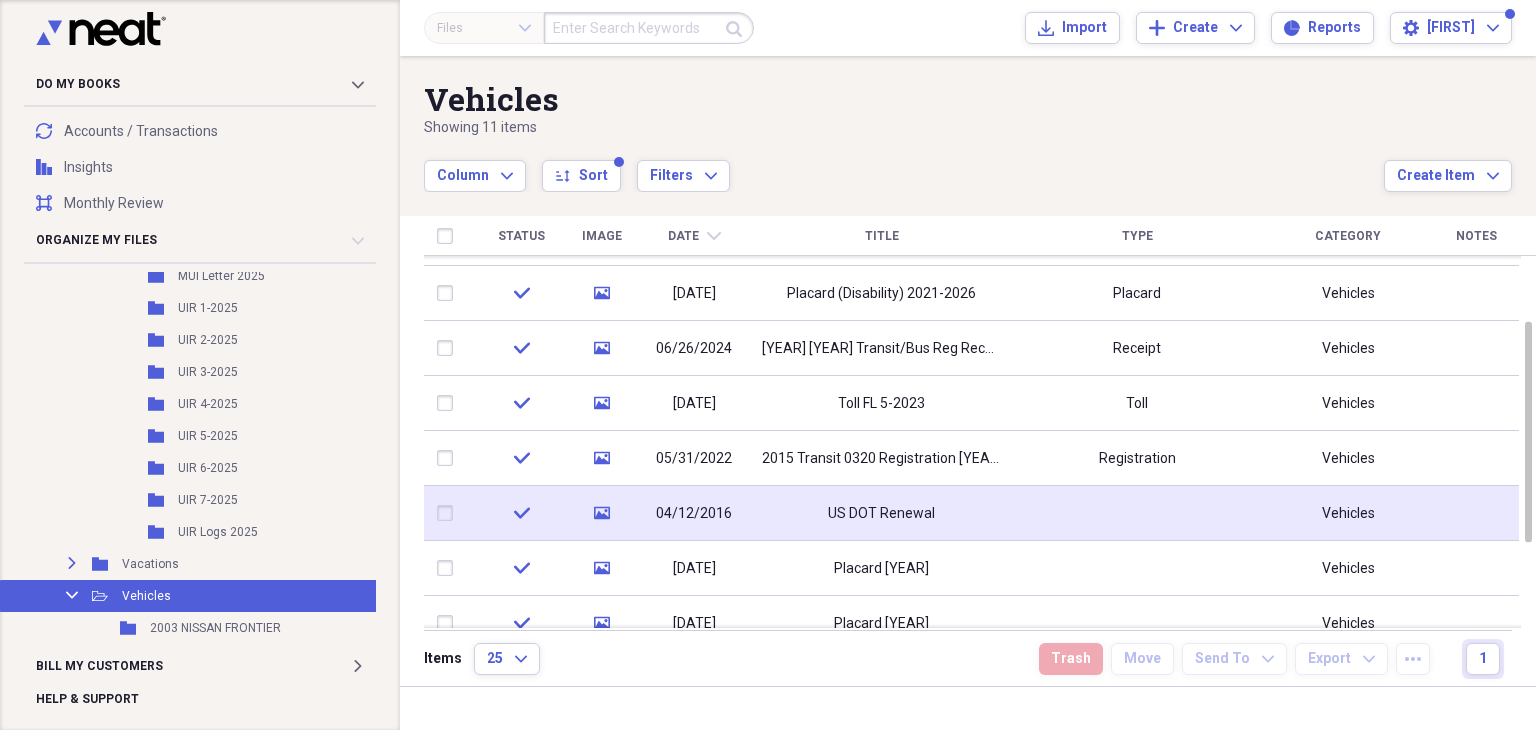 click on "US DOT Renewal" at bounding box center [881, 514] 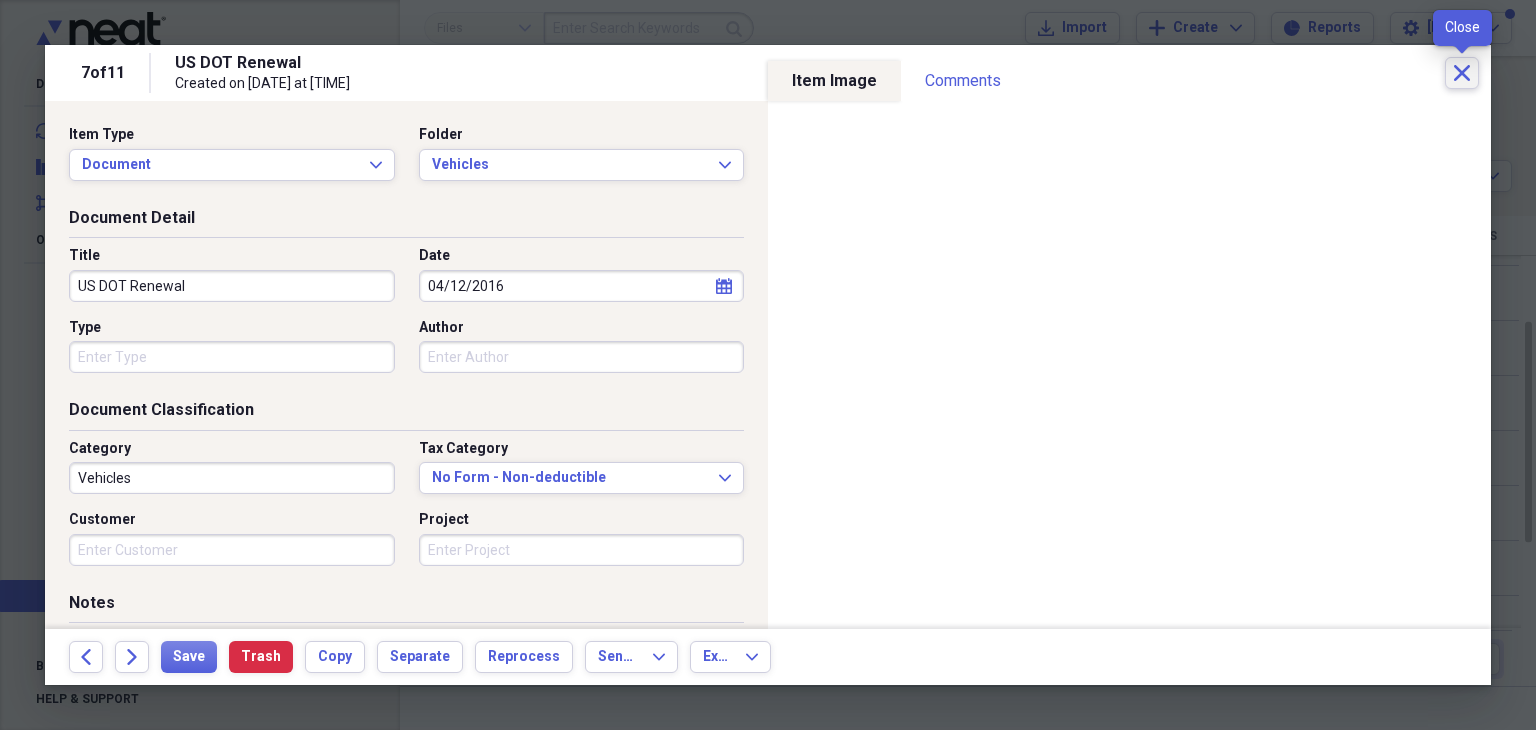 click 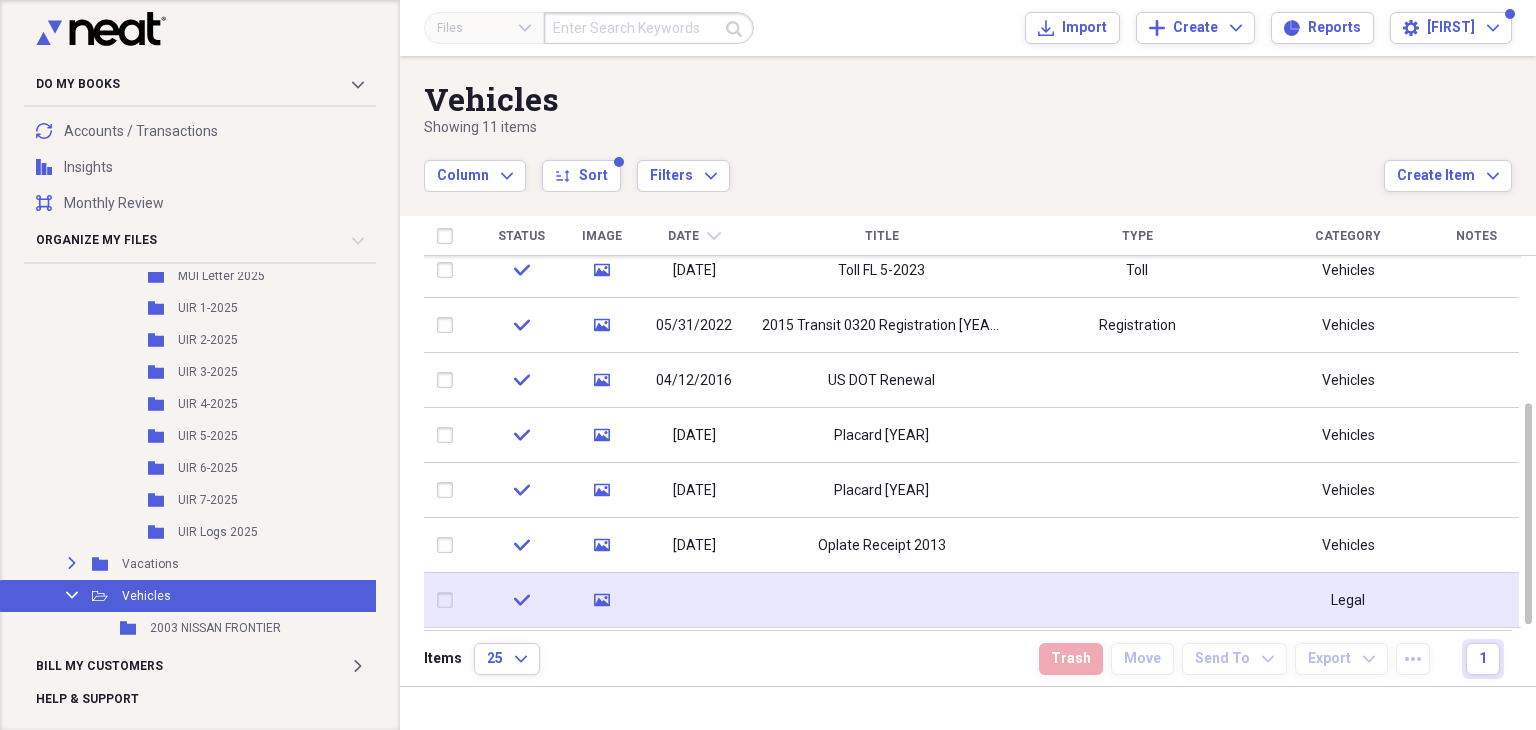 click at bounding box center (1137, 600) 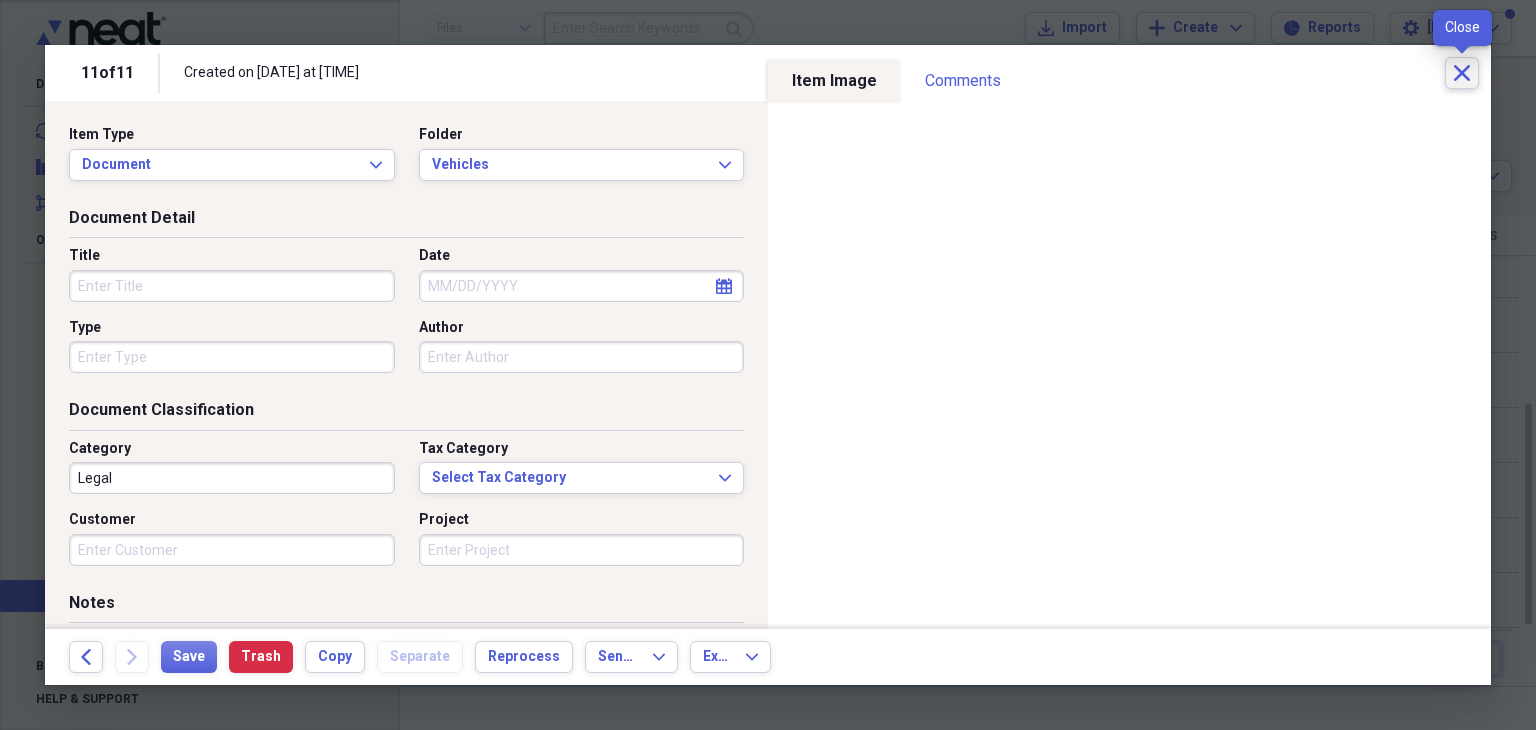 click on "Close" at bounding box center (1462, 73) 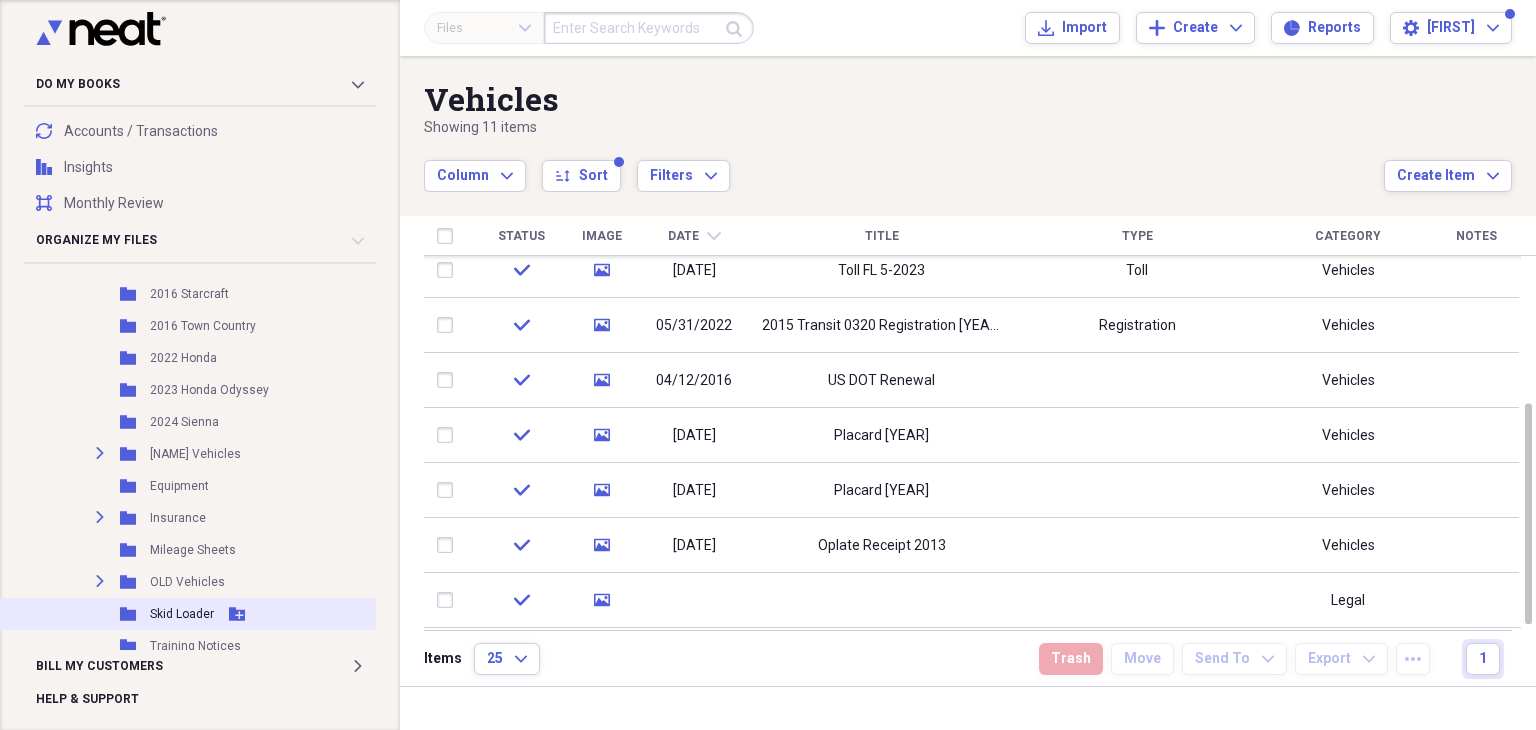 scroll, scrollTop: 3100, scrollLeft: 0, axis: vertical 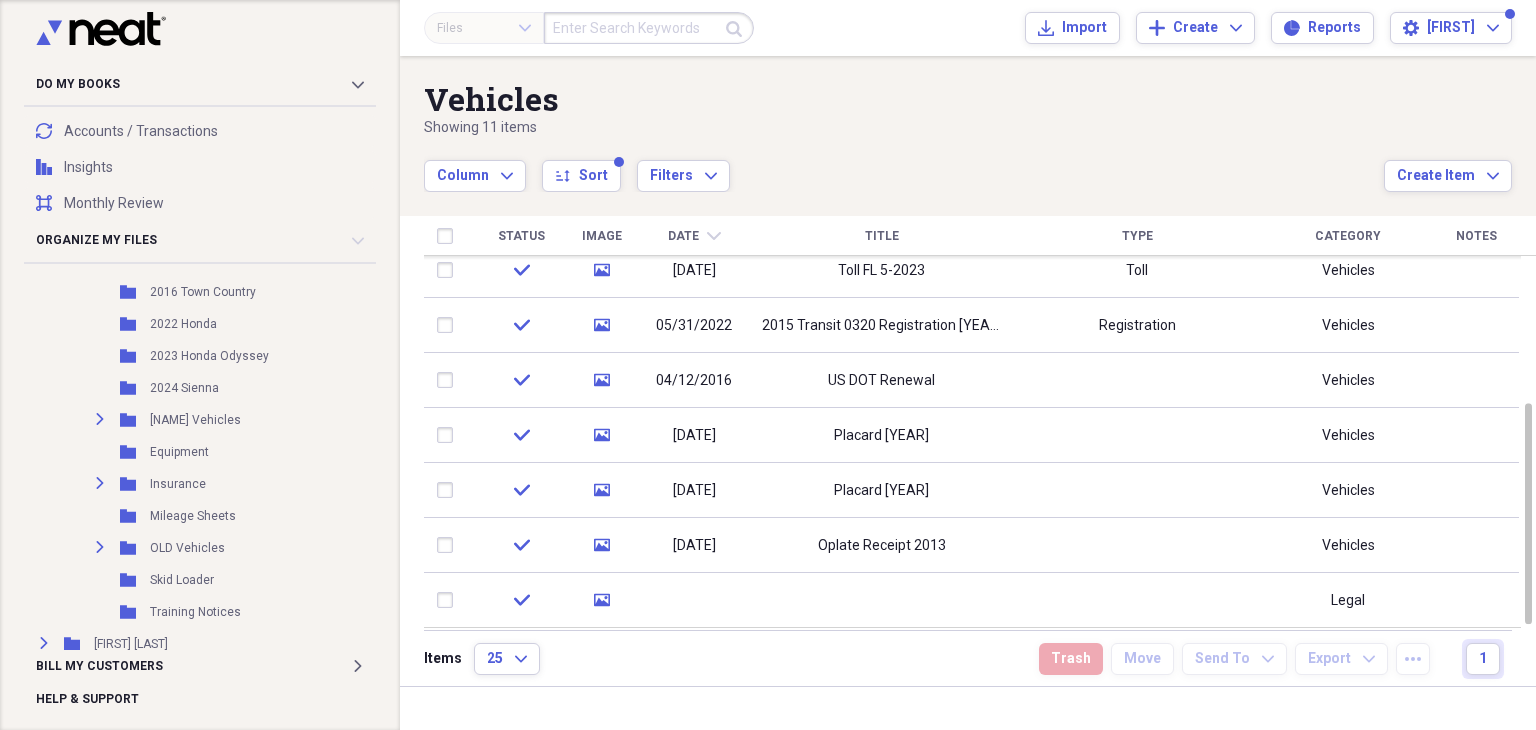 click at bounding box center [649, 28] 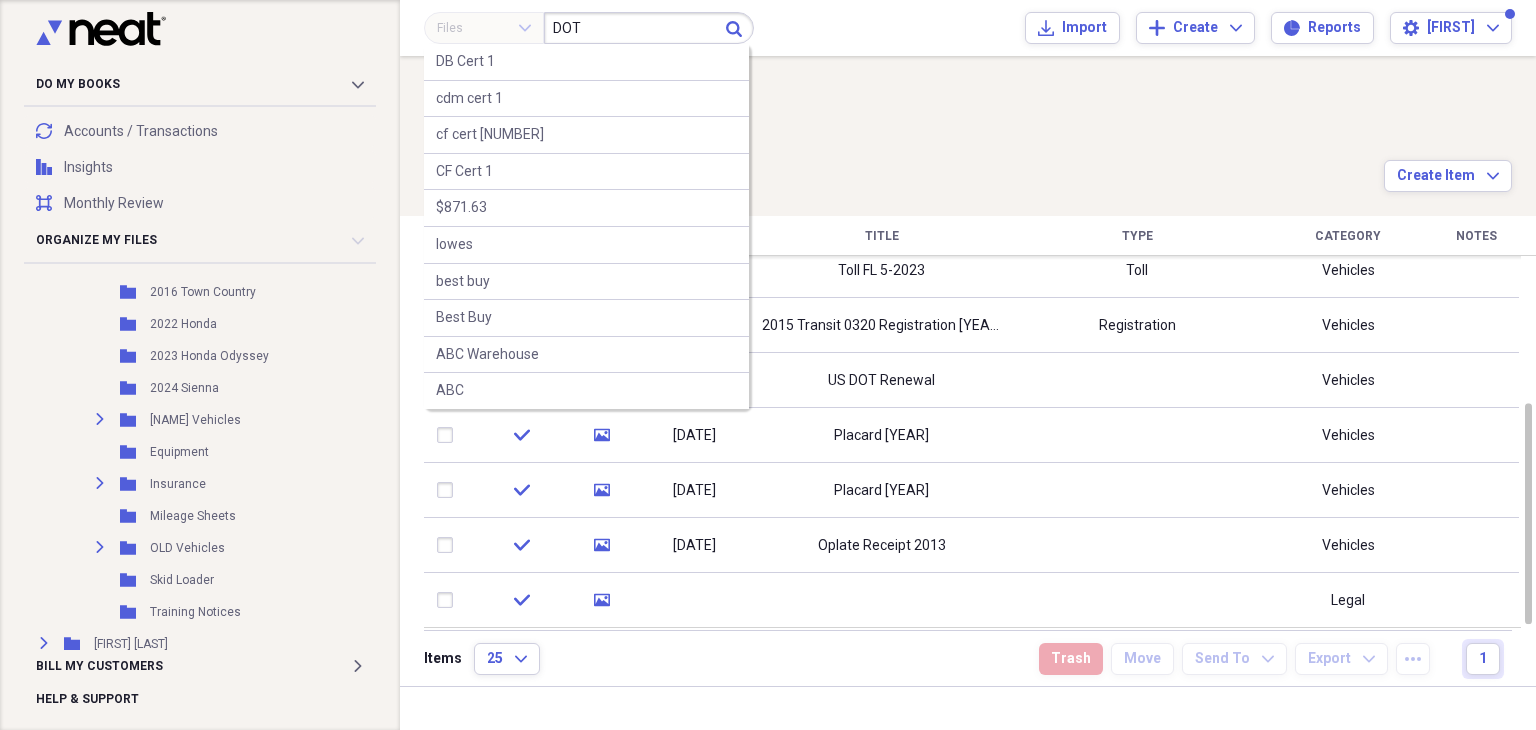 type on "DOT" 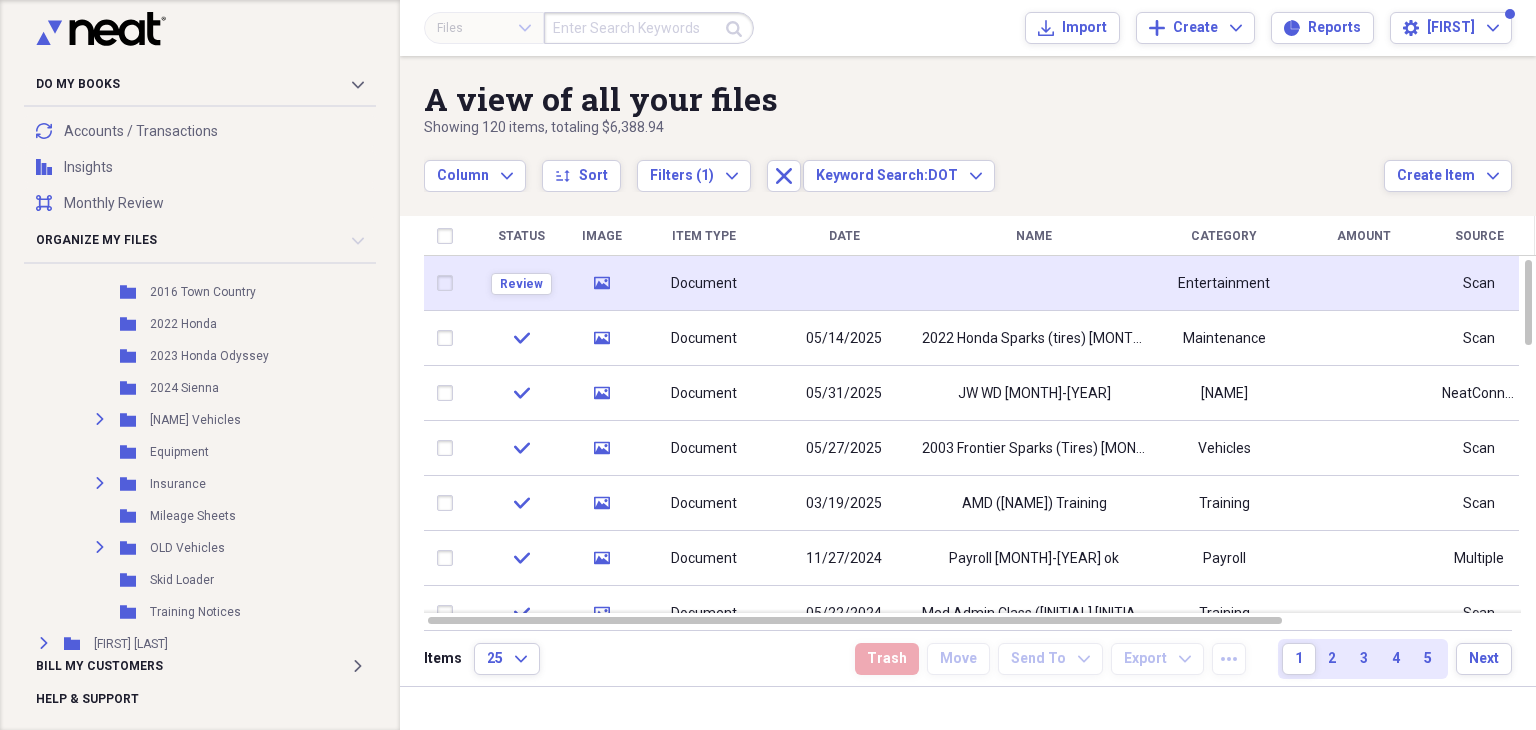 click at bounding box center (1034, 283) 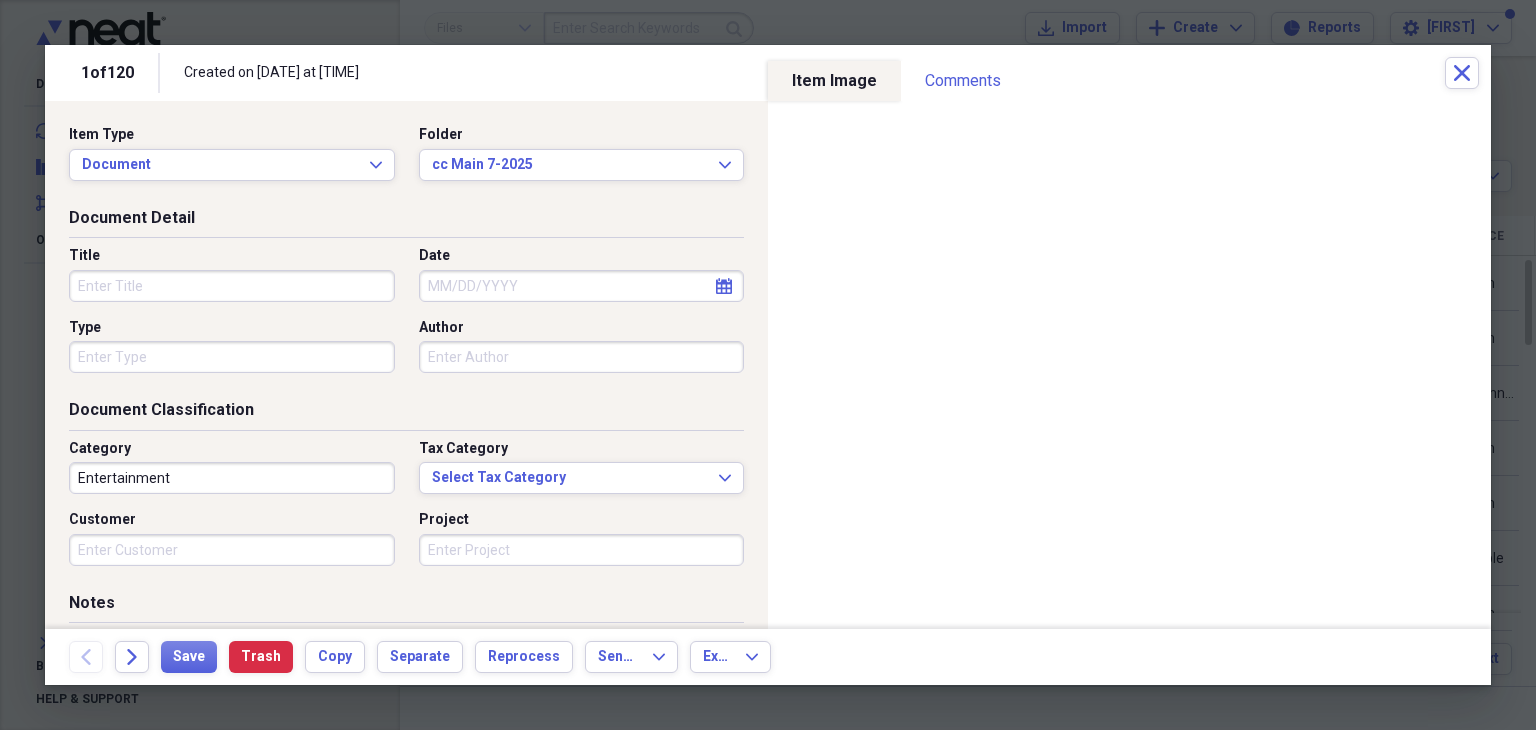 click on "Title" at bounding box center (232, 286) 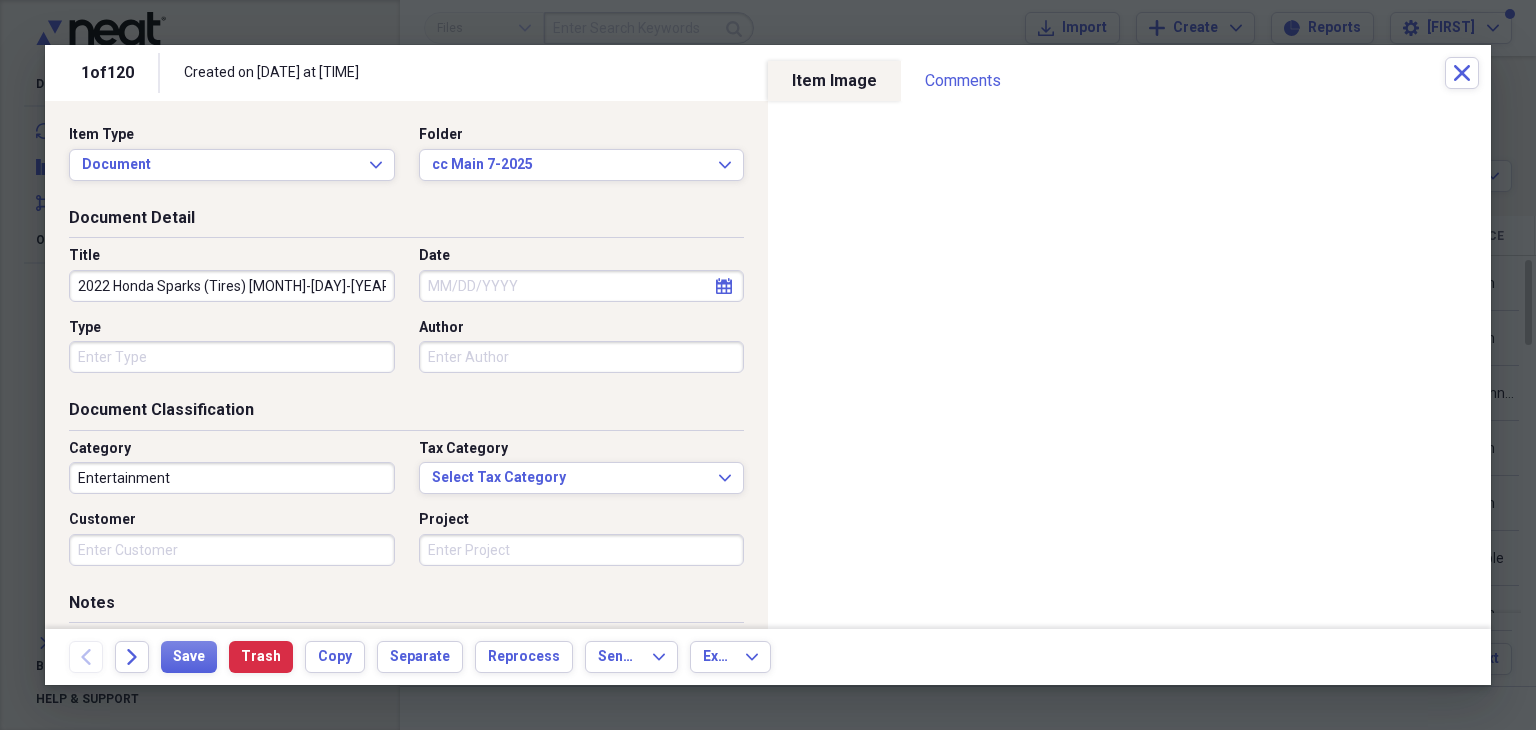 type on "2022 Honda Sparks (Tires) [MONTH]-[DAY]-[YEAR]" 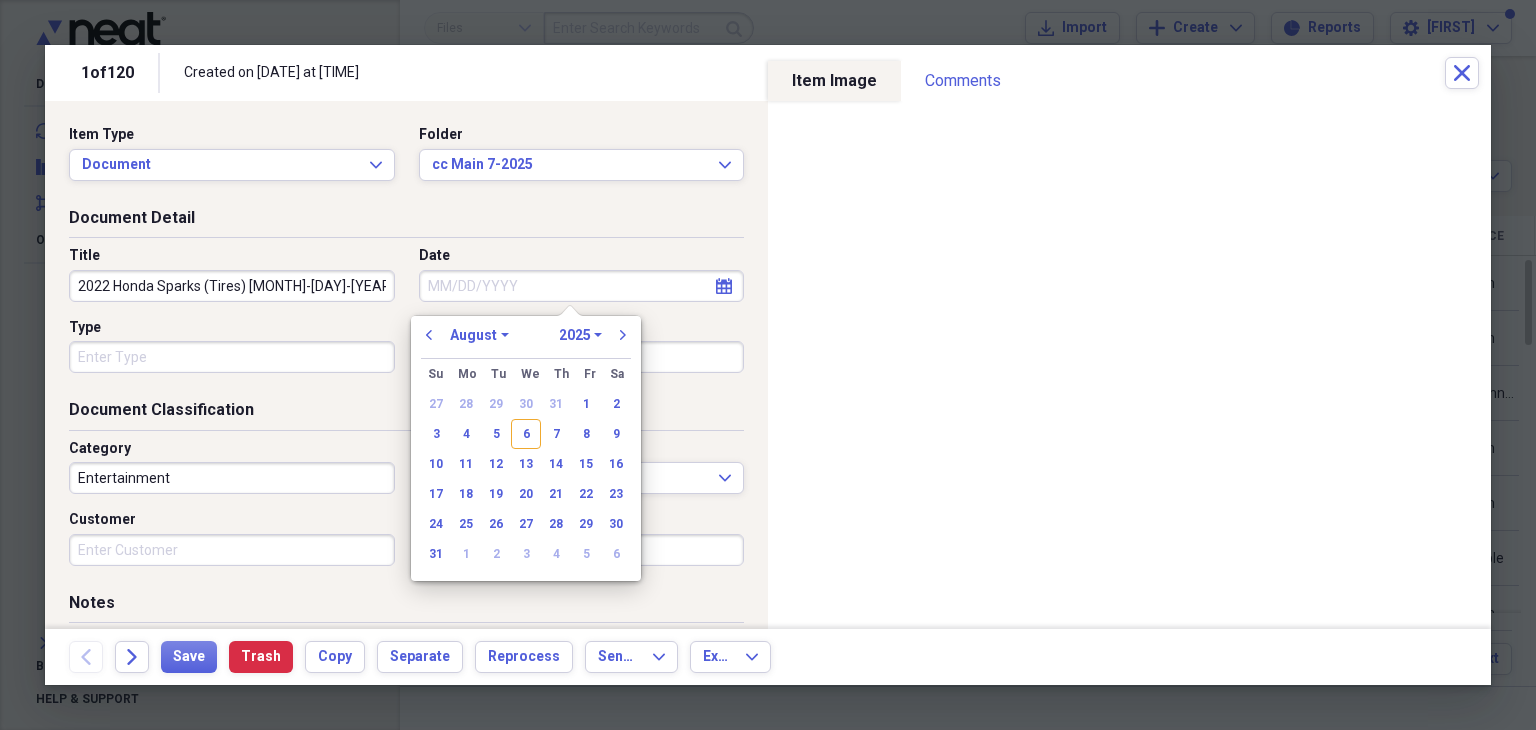 click on "Date" at bounding box center [582, 286] 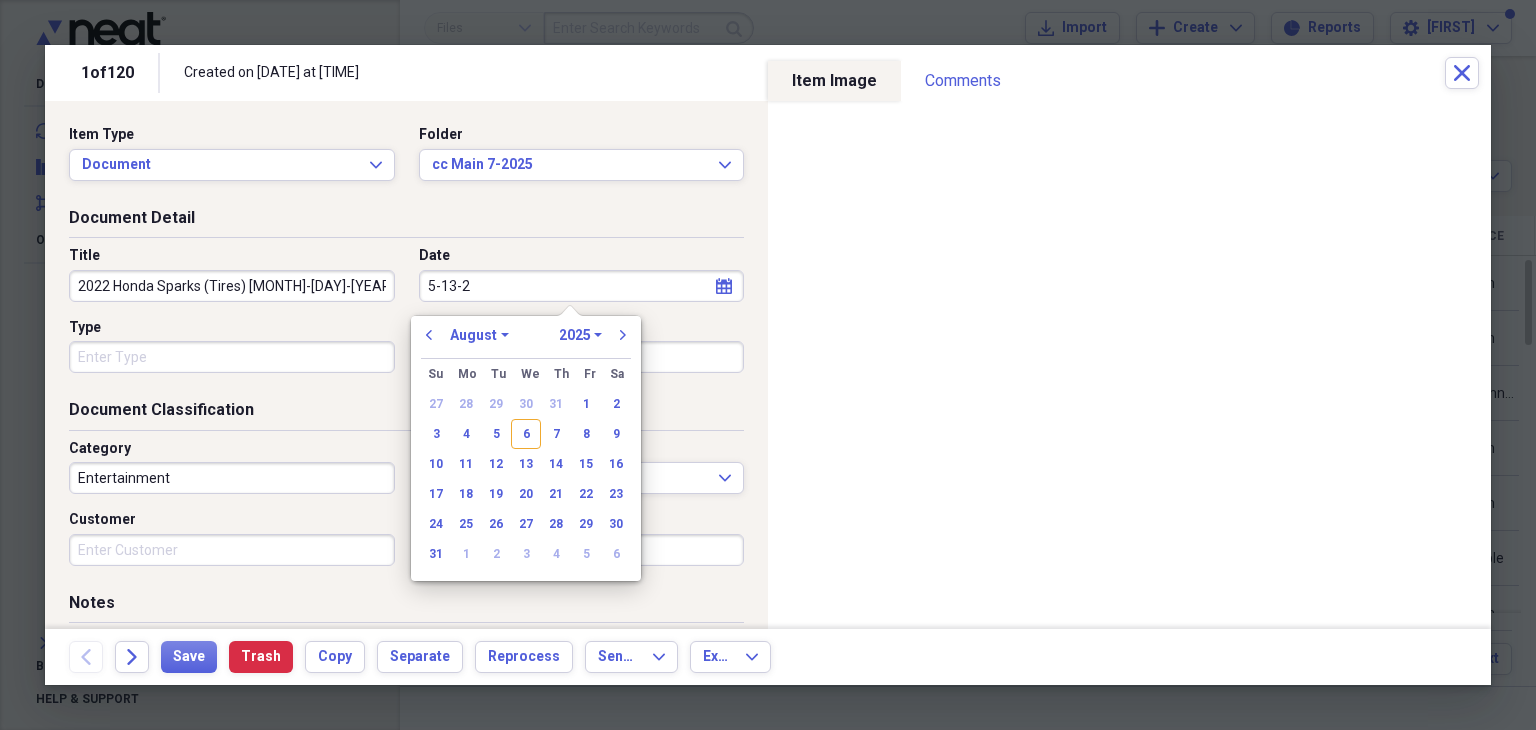 type on "[MONTH]-[DAY]-[YEAR]" 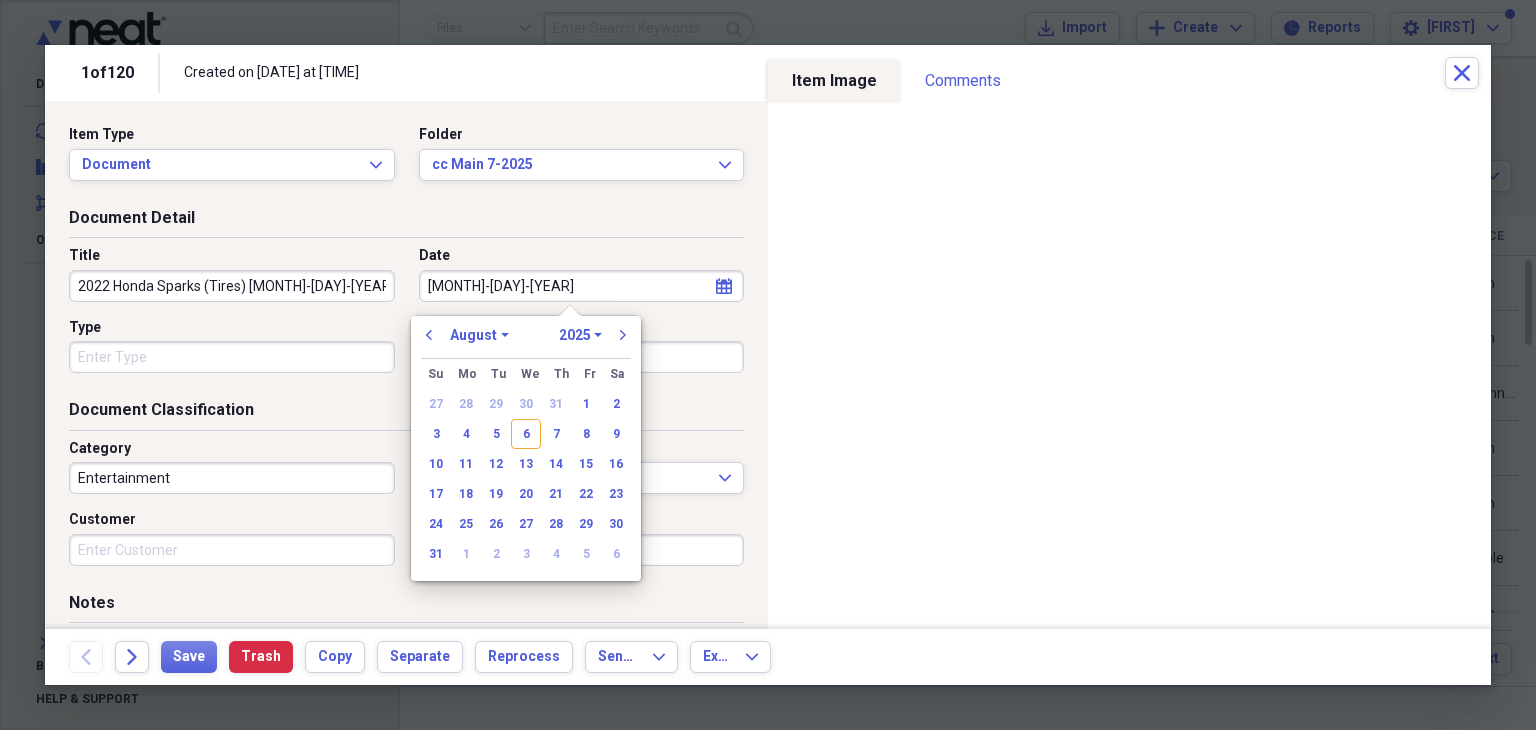select on "4" 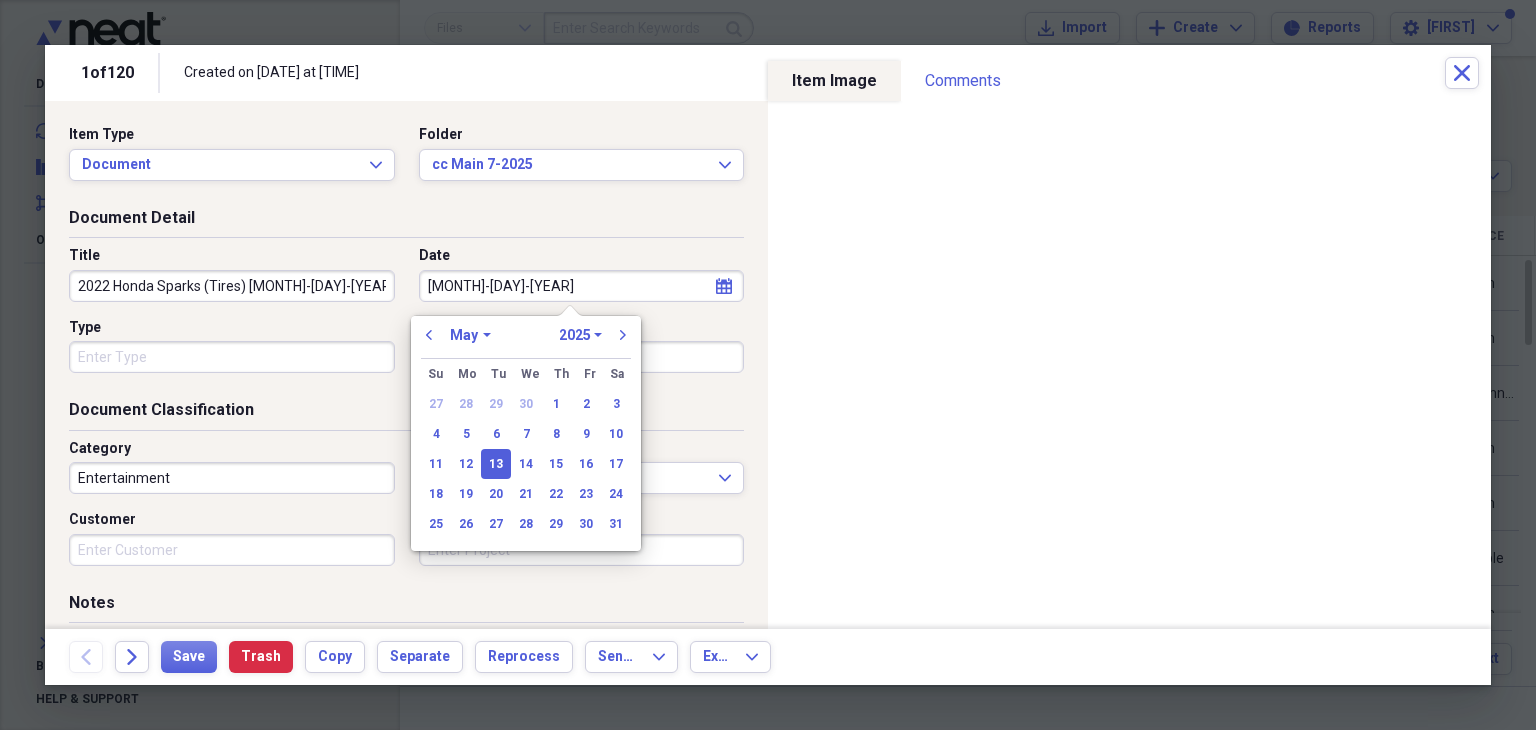 type on "05/13/2025" 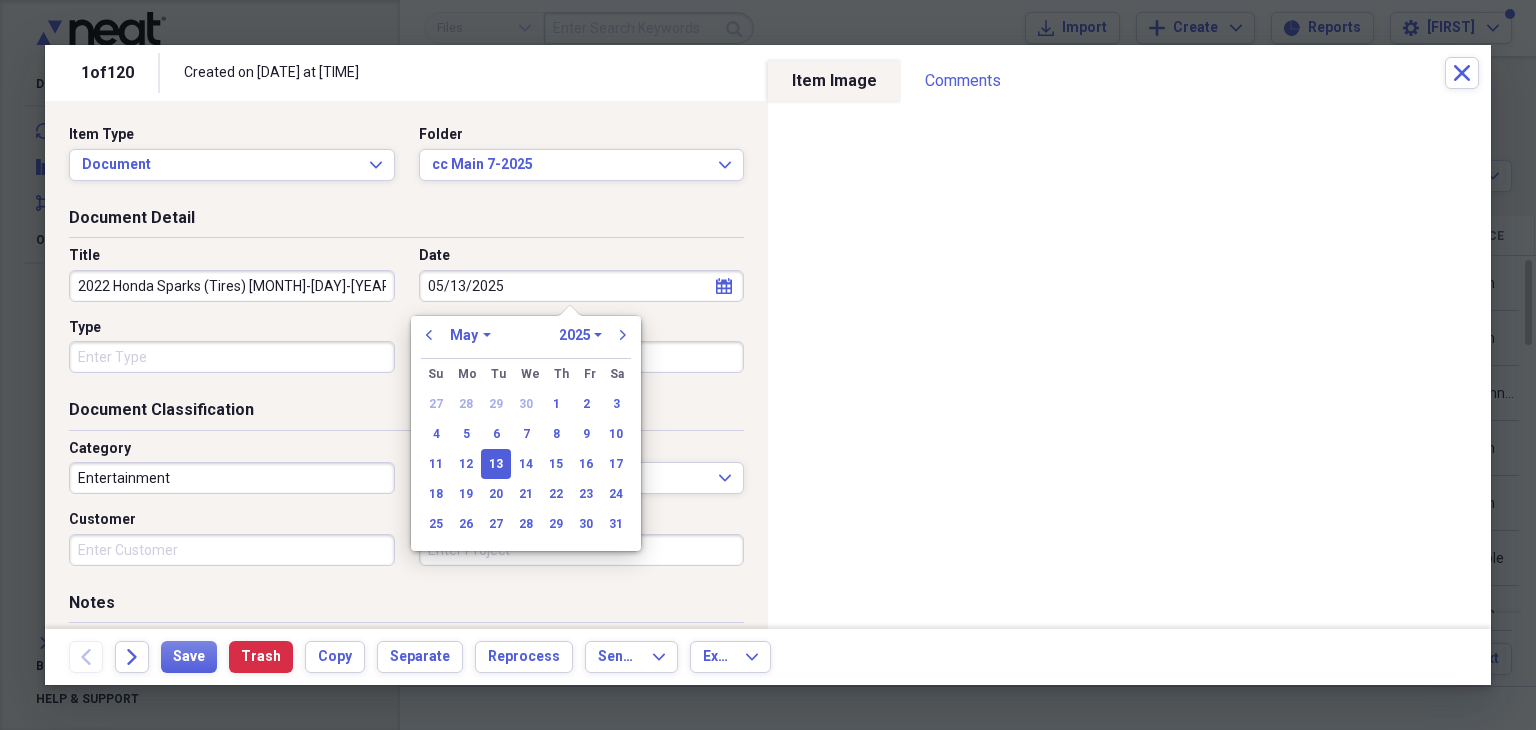 click on "13" at bounding box center (496, 464) 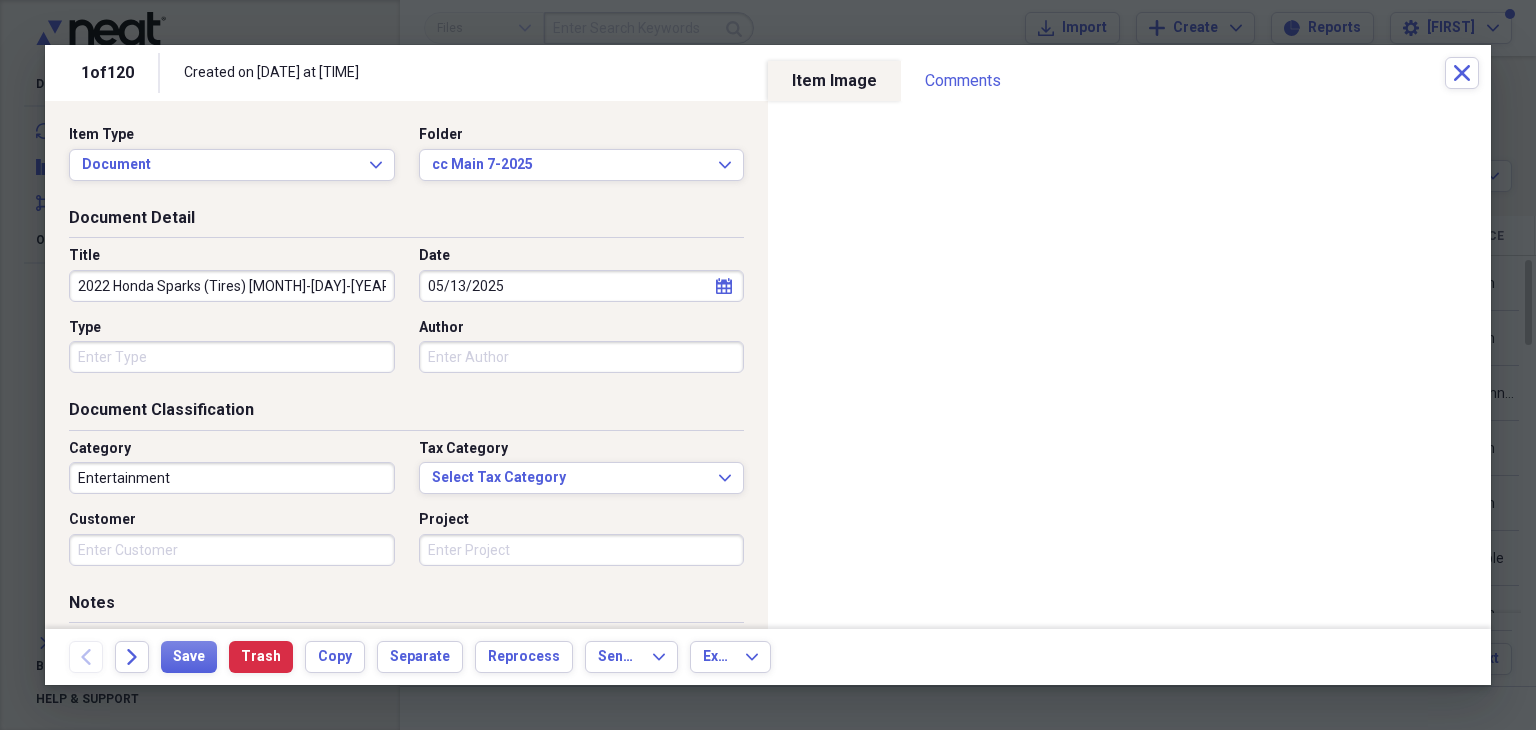 click on "Type" at bounding box center (232, 357) 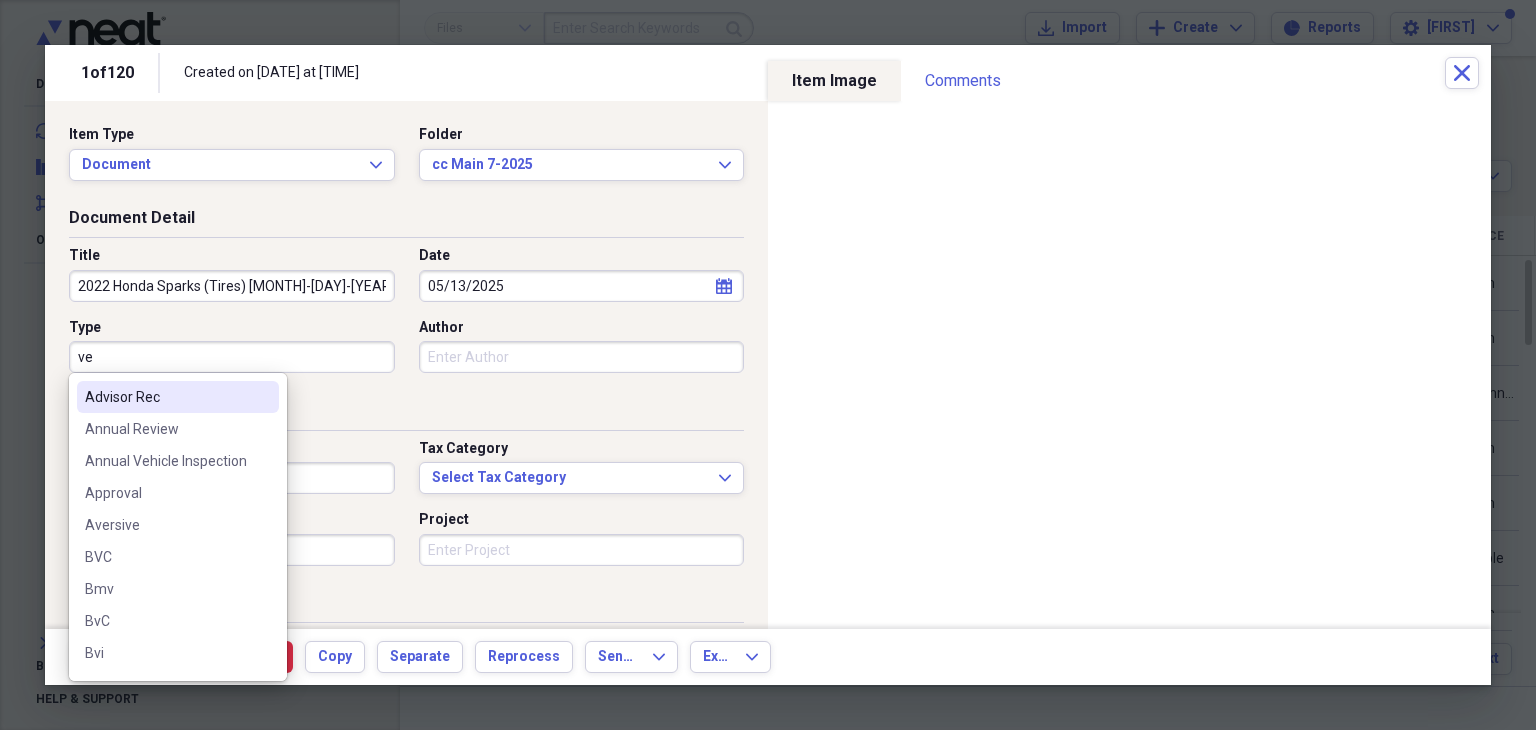 click on "ve" at bounding box center [232, 357] 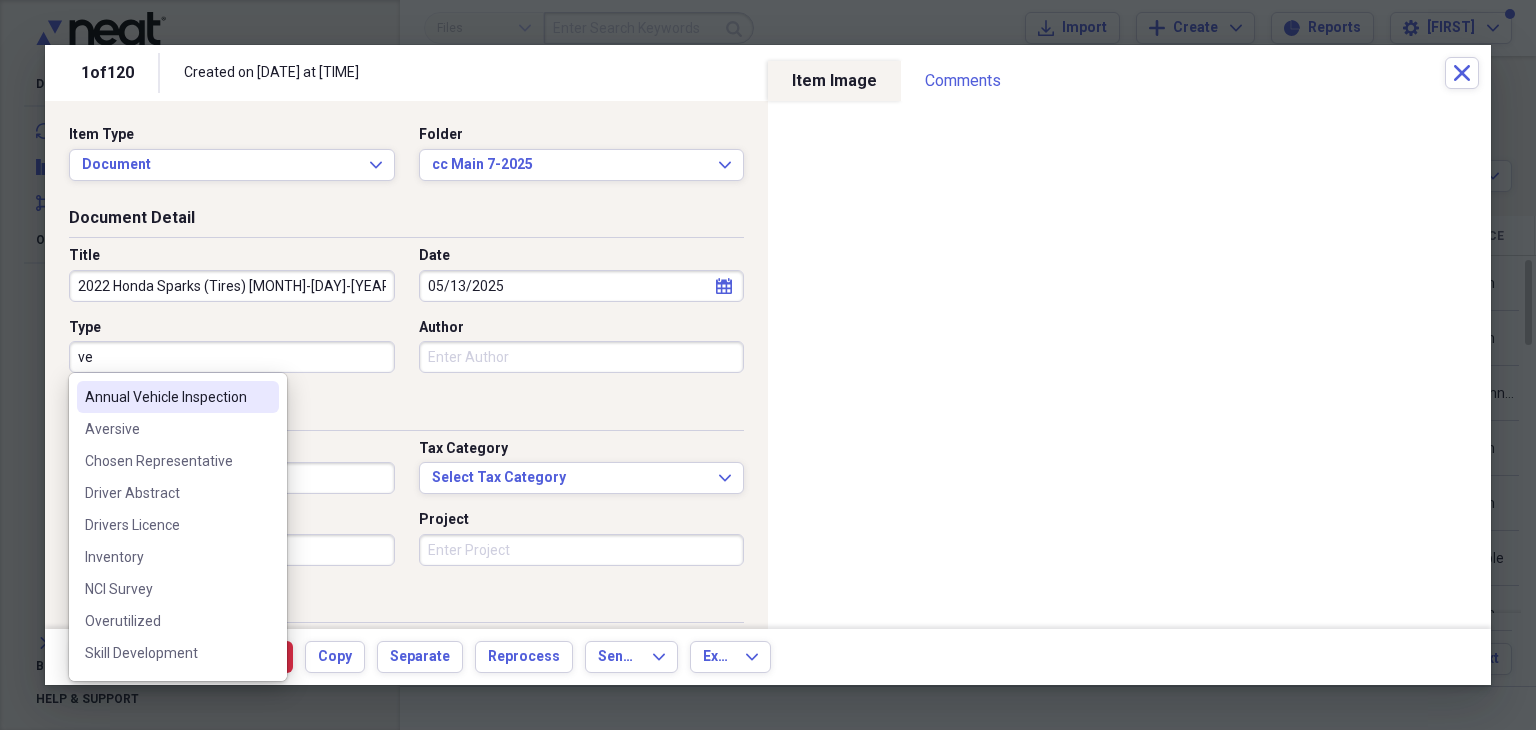 type on "v" 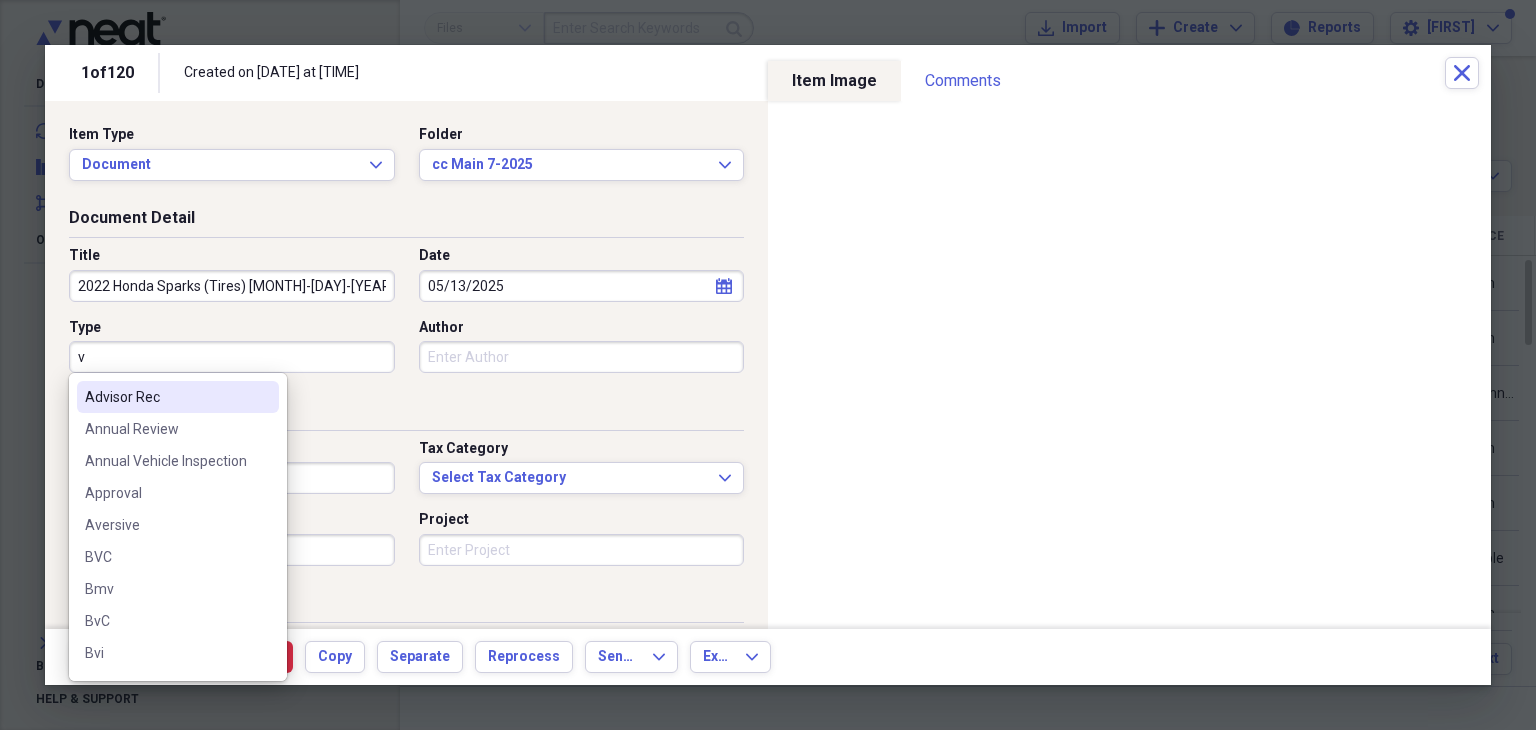 type 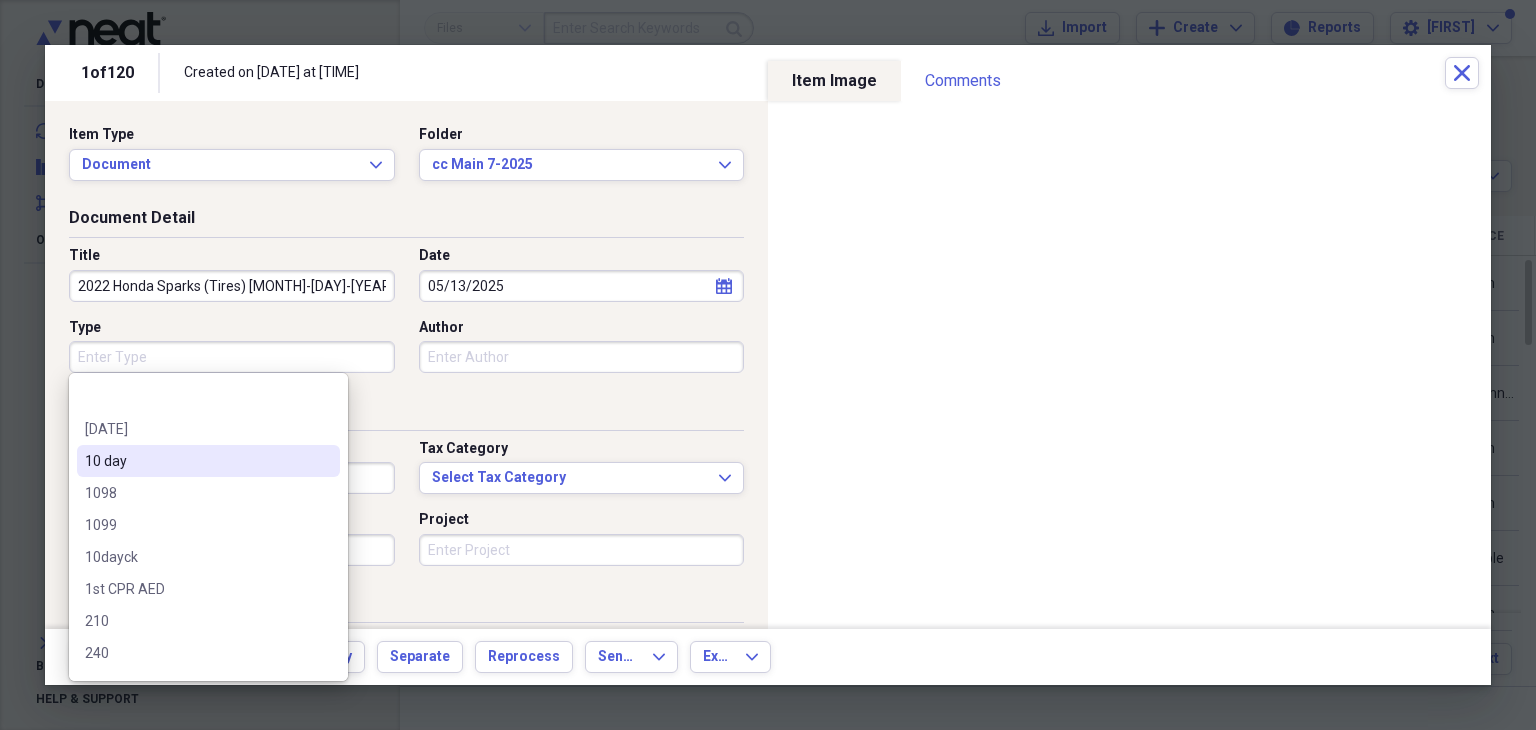 drag, startPoint x: 408, startPoint y: 403, endPoint x: 372, endPoint y: 405, distance: 36.05551 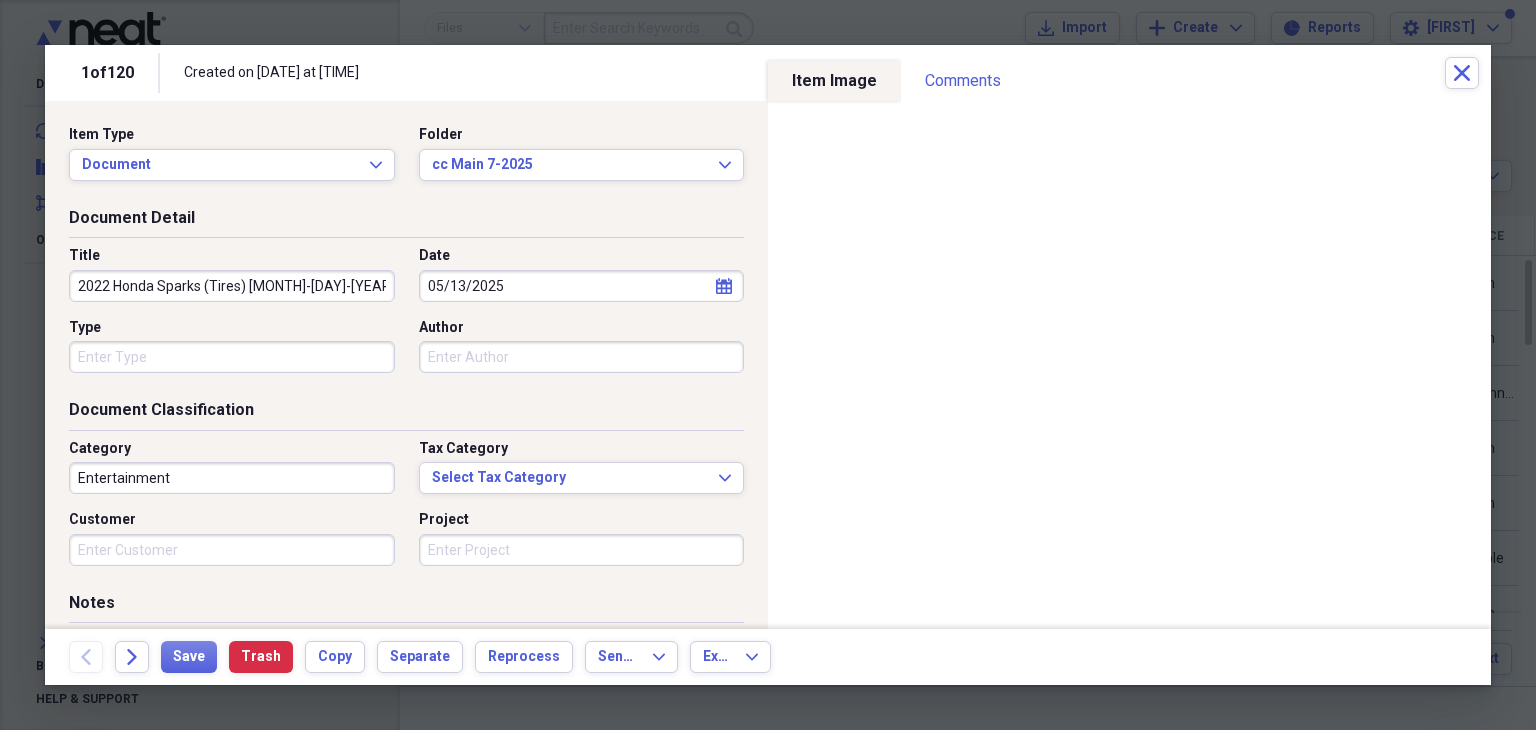 click on "Entertainment" at bounding box center [232, 478] 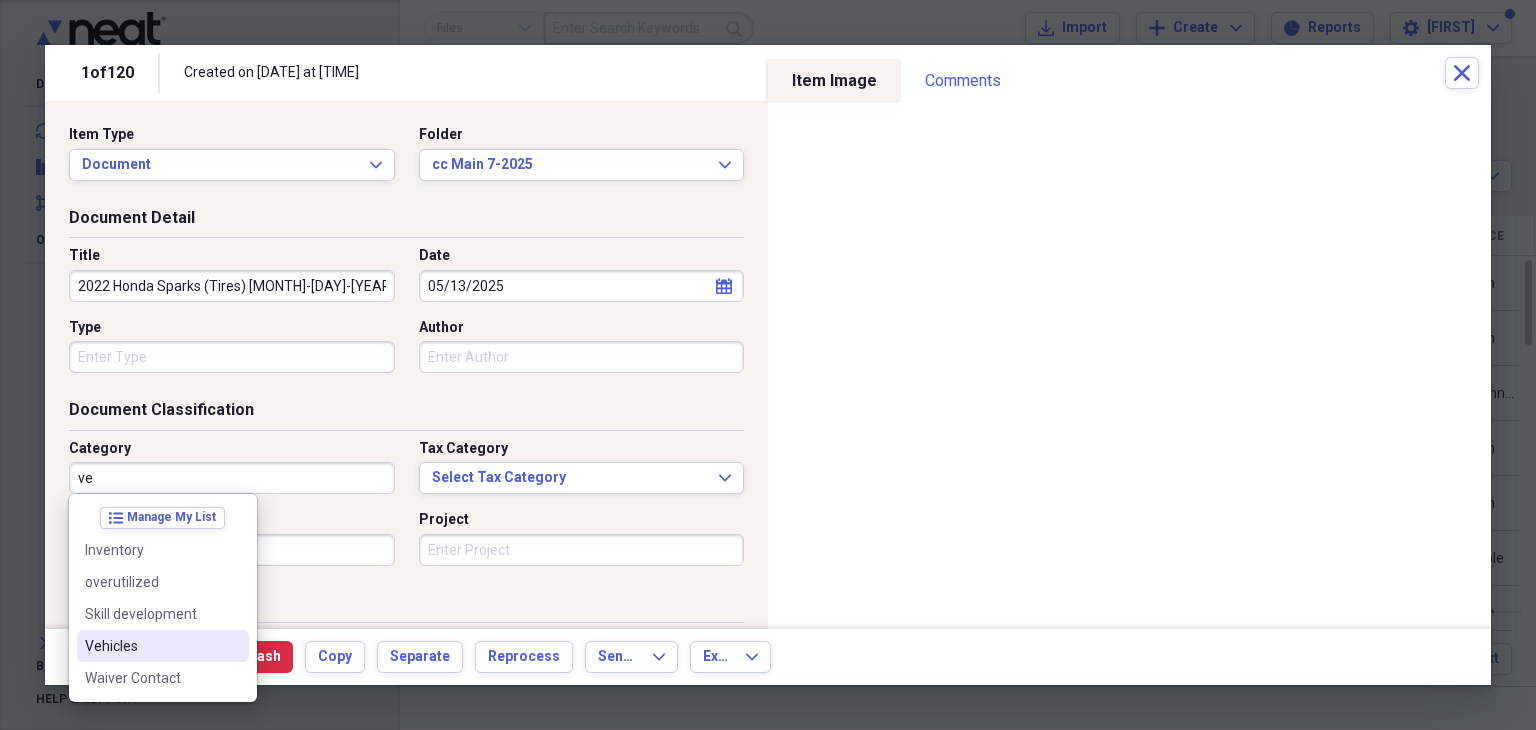 click on "Vehicles" at bounding box center (151, 646) 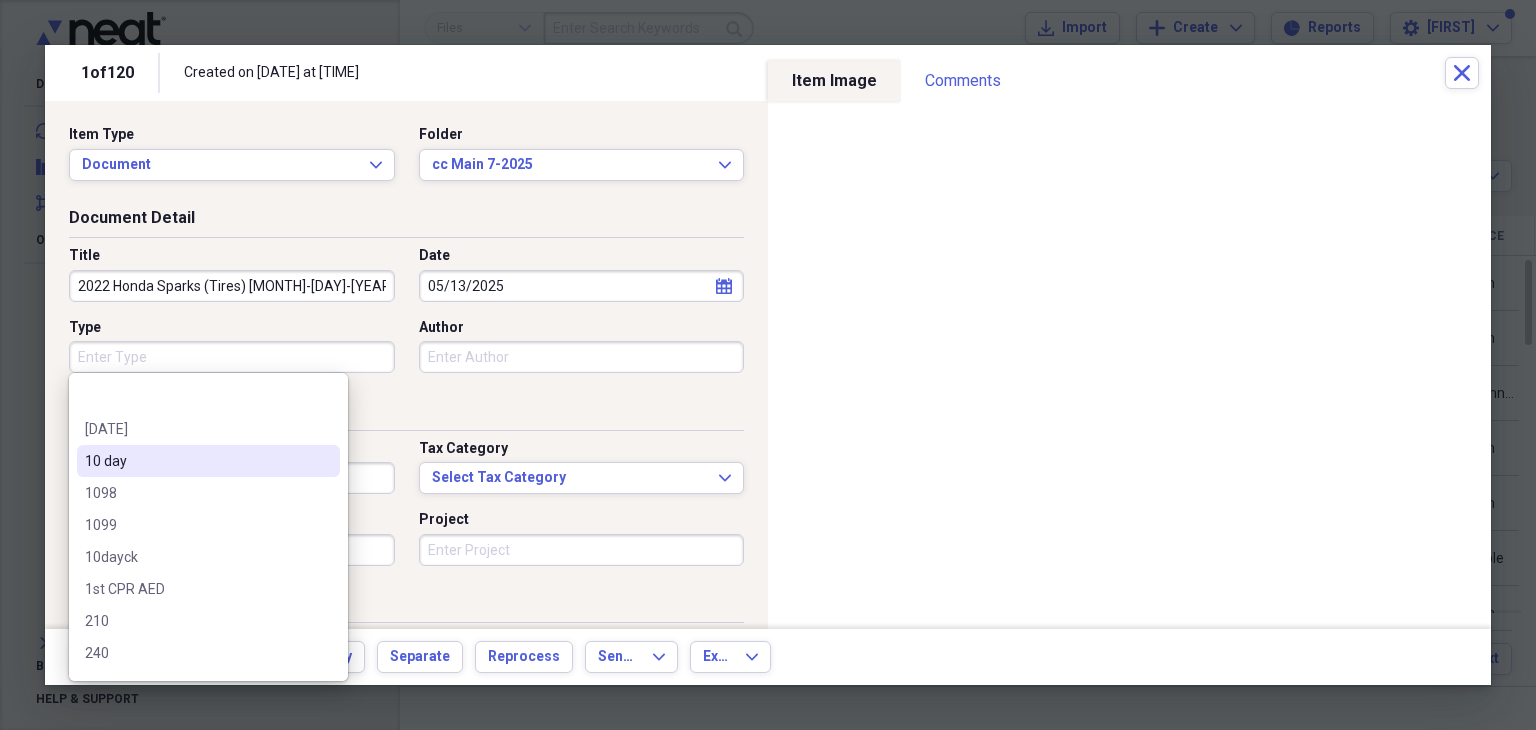 click on "Type" at bounding box center [232, 357] 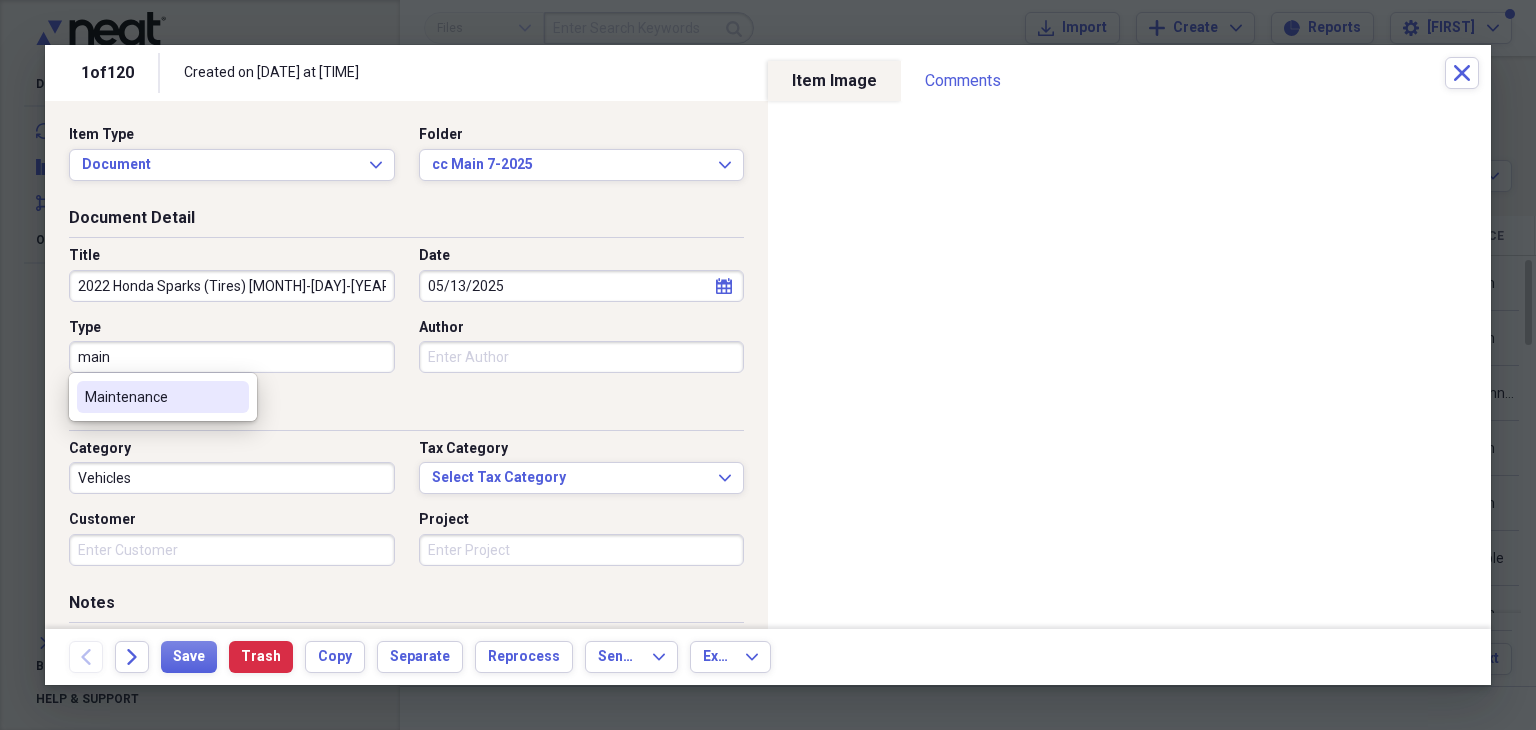 click on "Maintenance" at bounding box center (151, 397) 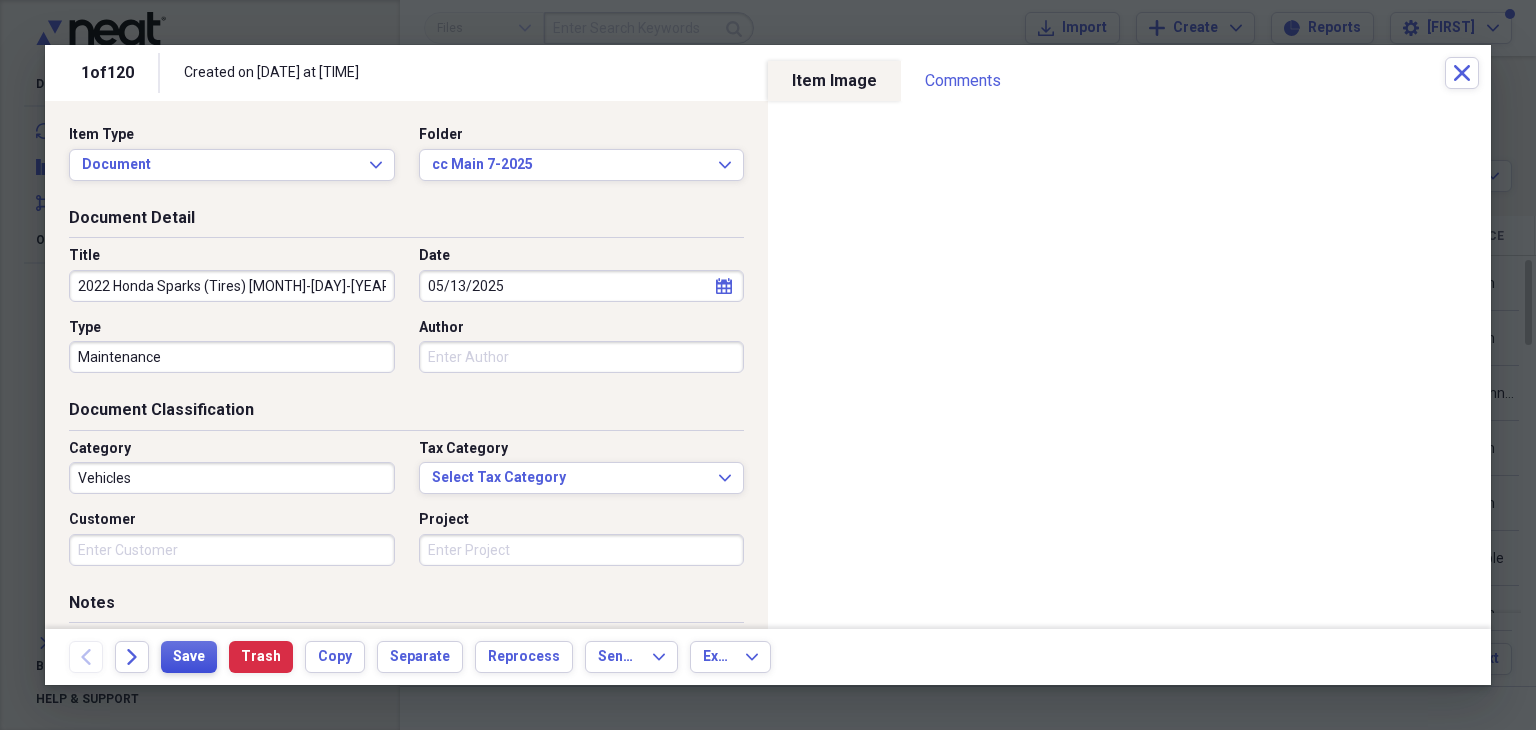click on "Save" at bounding box center [189, 657] 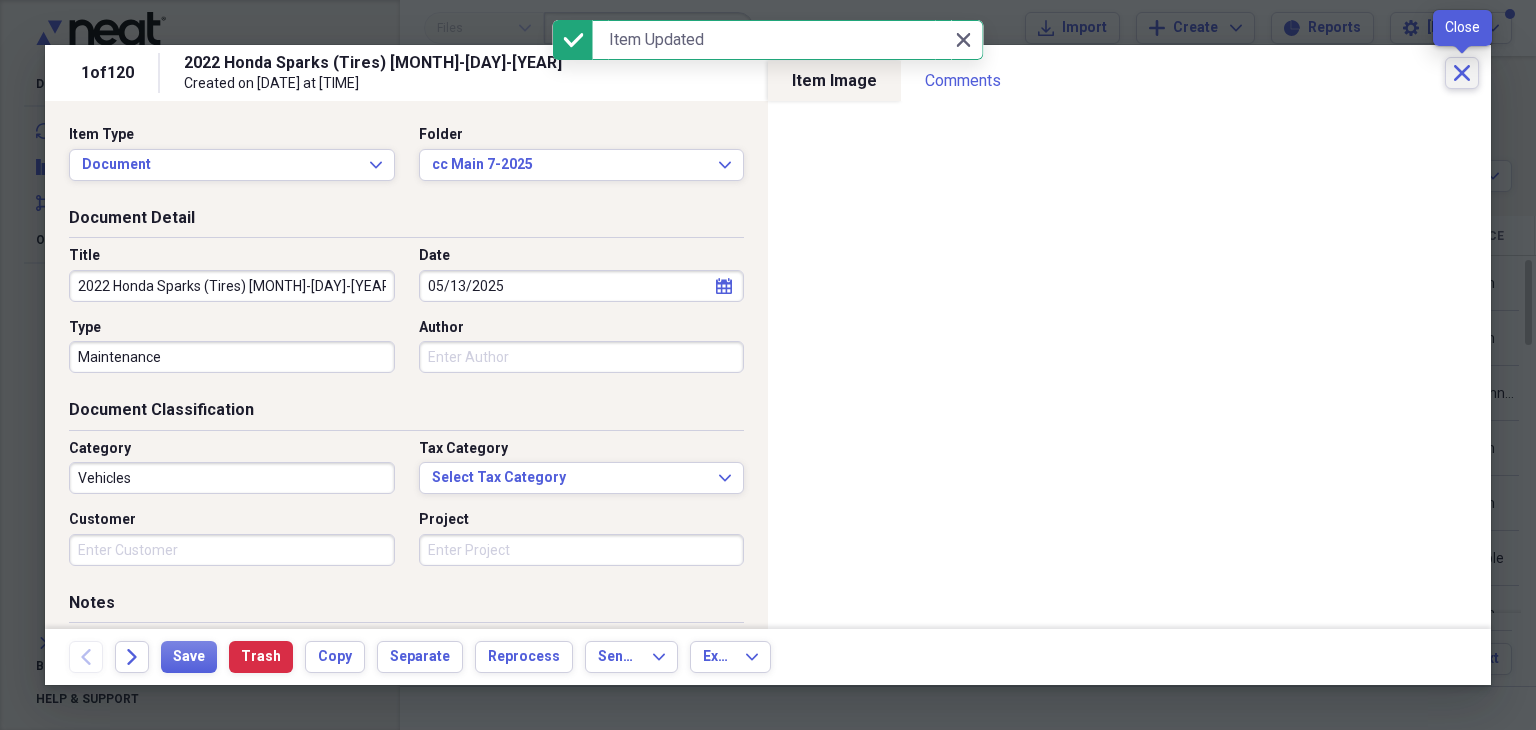 click on "Close" at bounding box center (1462, 73) 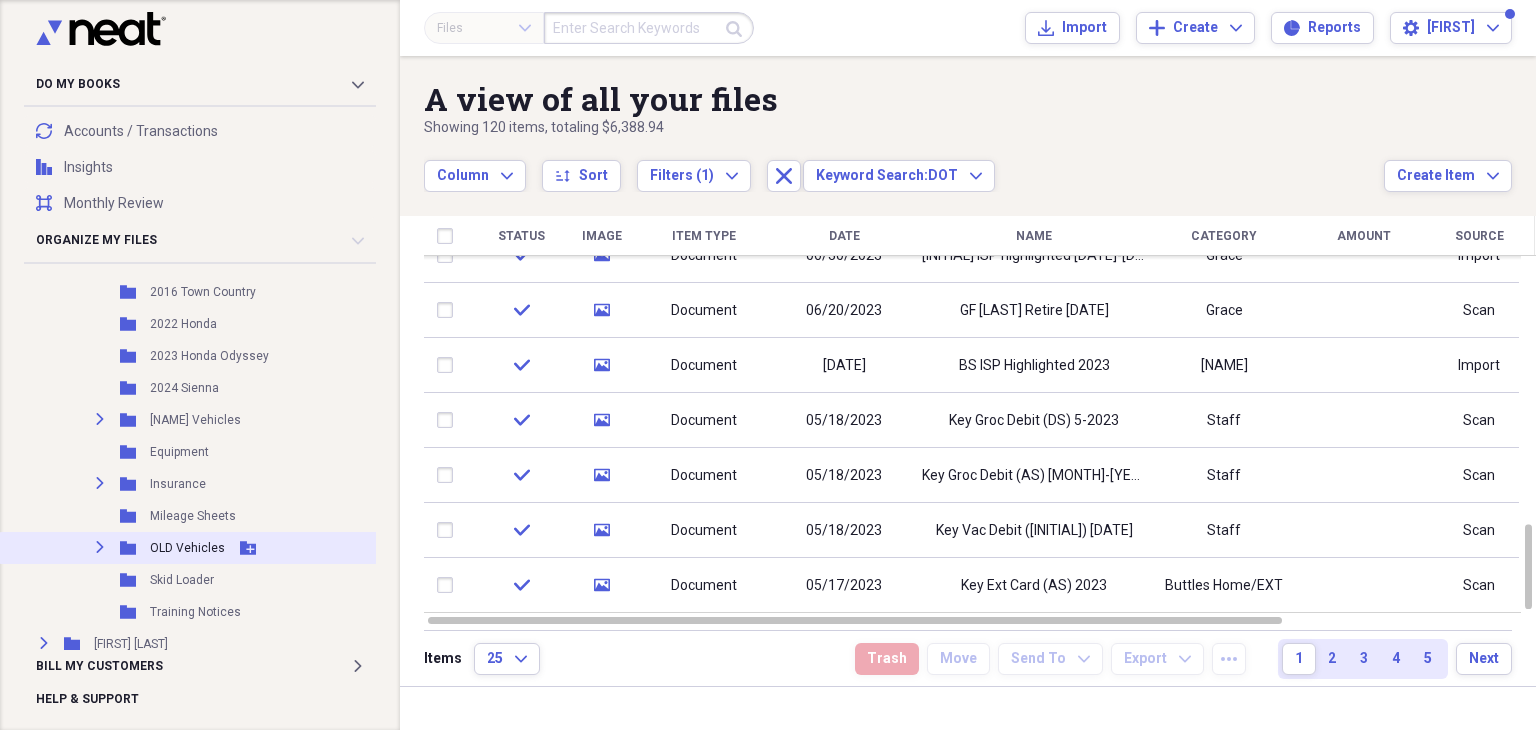 click 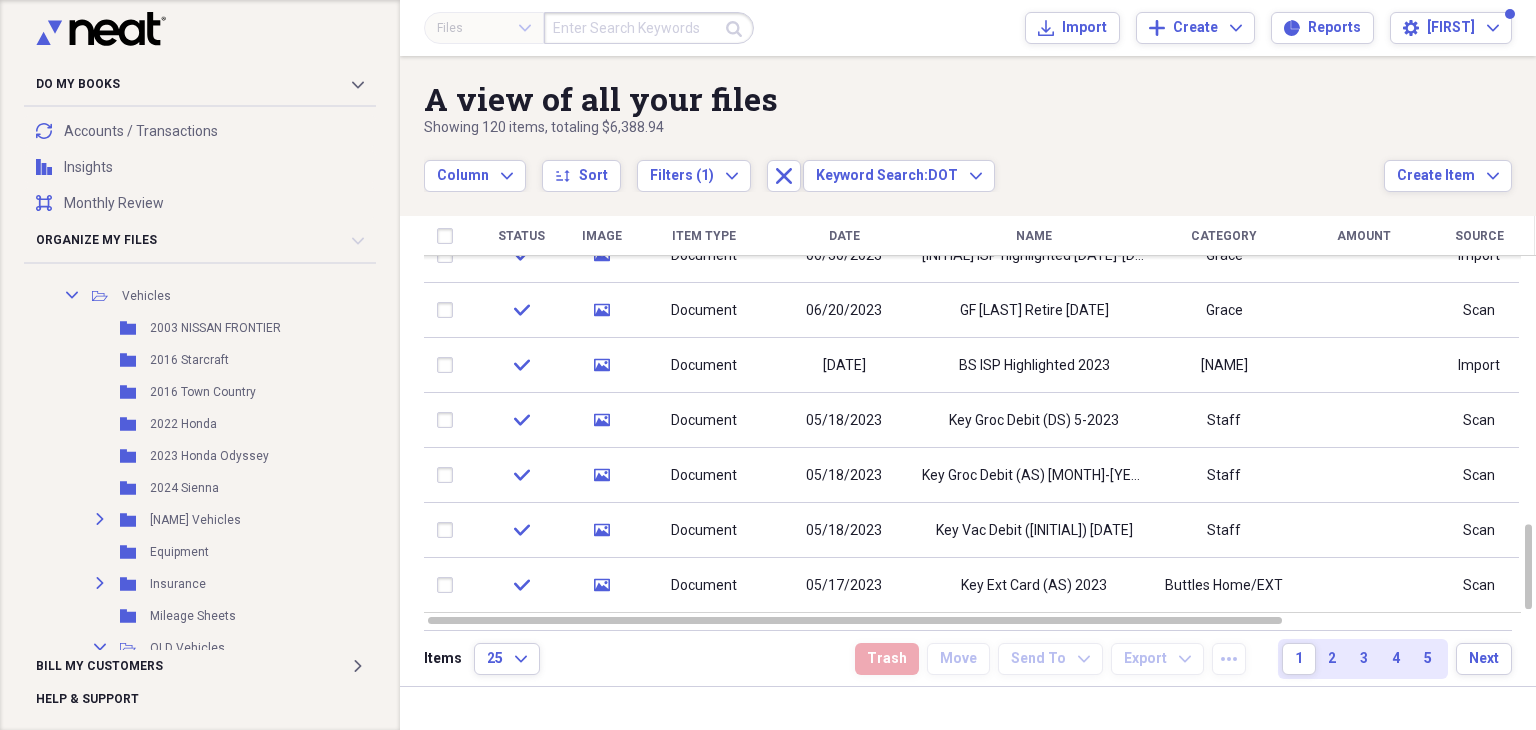 scroll, scrollTop: 3200, scrollLeft: 0, axis: vertical 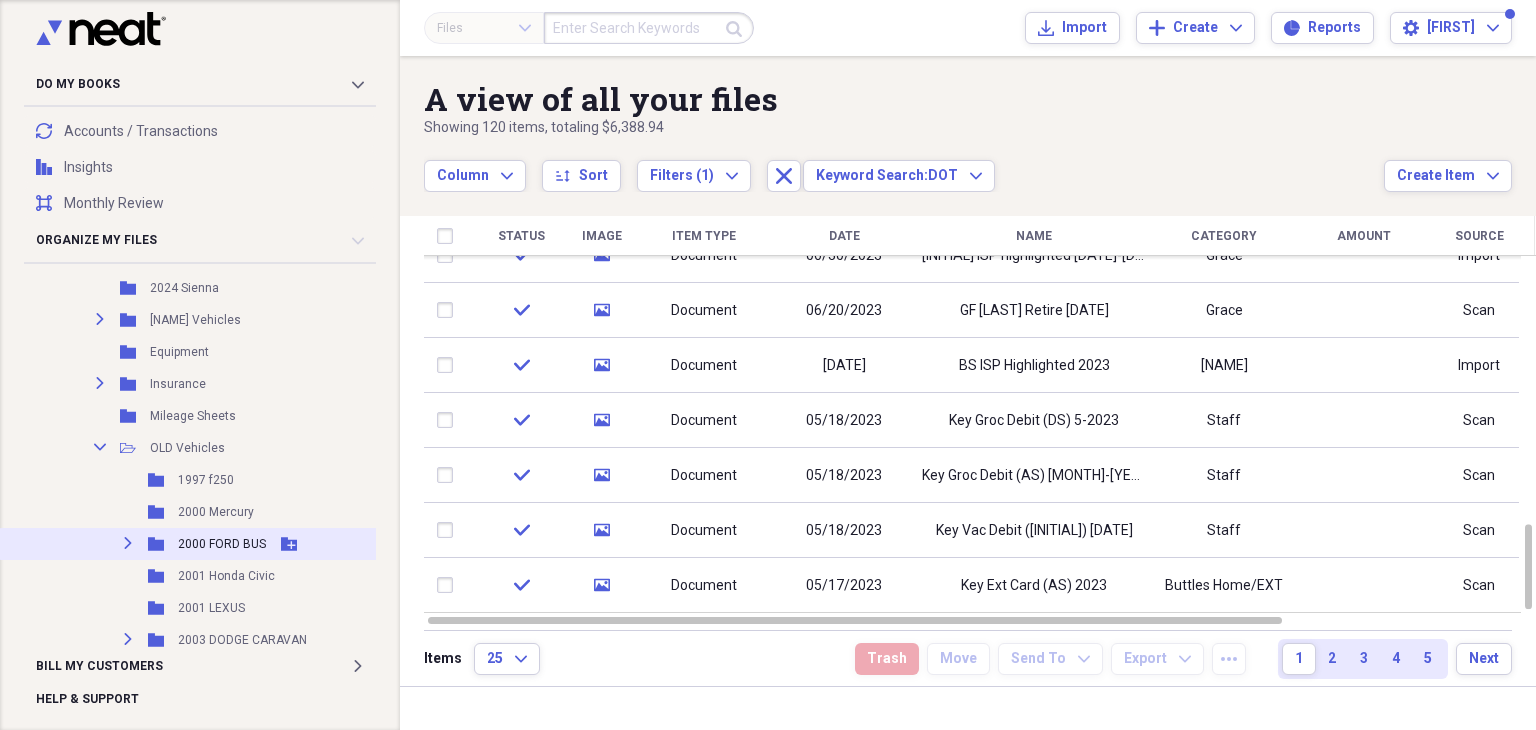 click on "Expand" 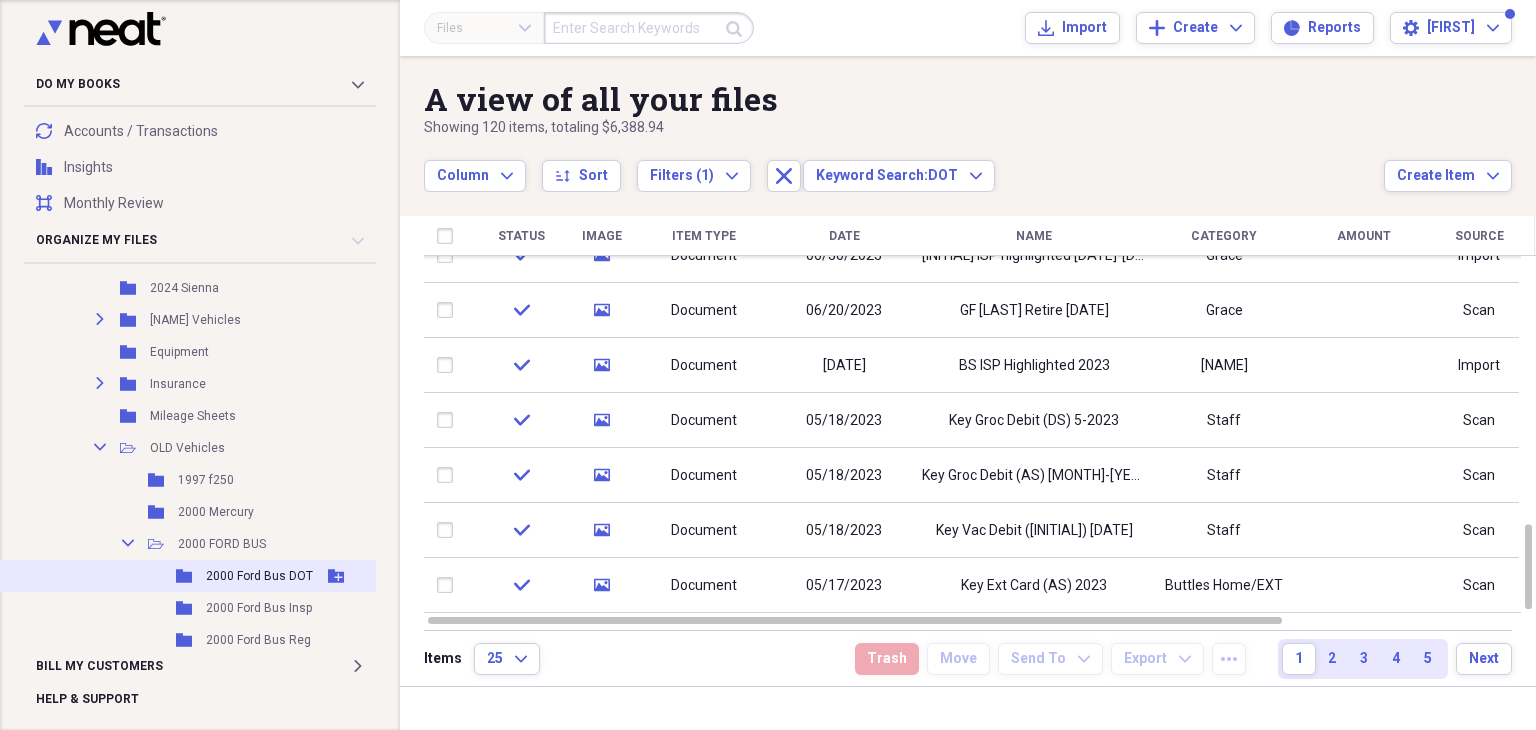 click on "2000 Ford Bus DOT" at bounding box center [259, 576] 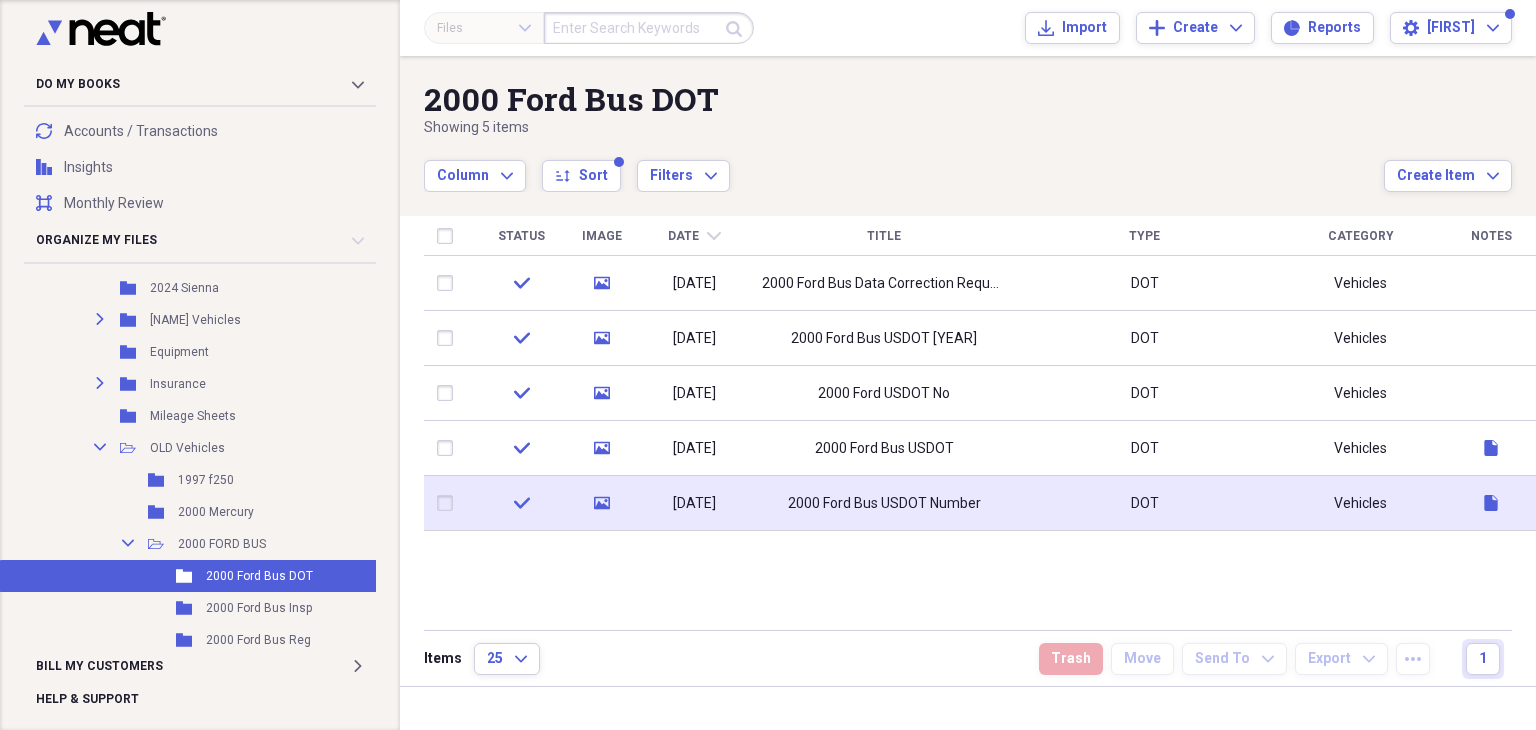 click on "2000 Ford Bus USDOT Number" at bounding box center (884, 504) 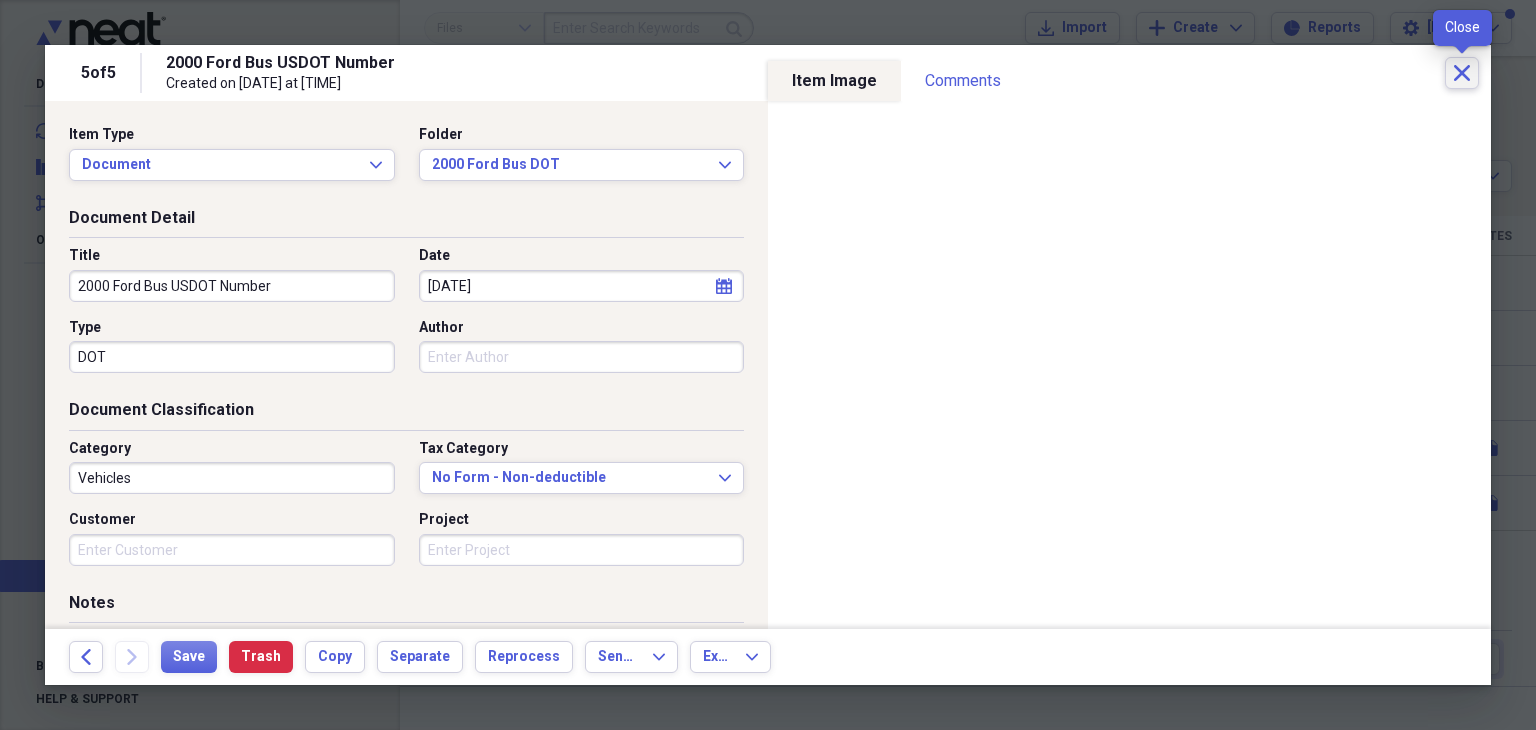 click on "Close" 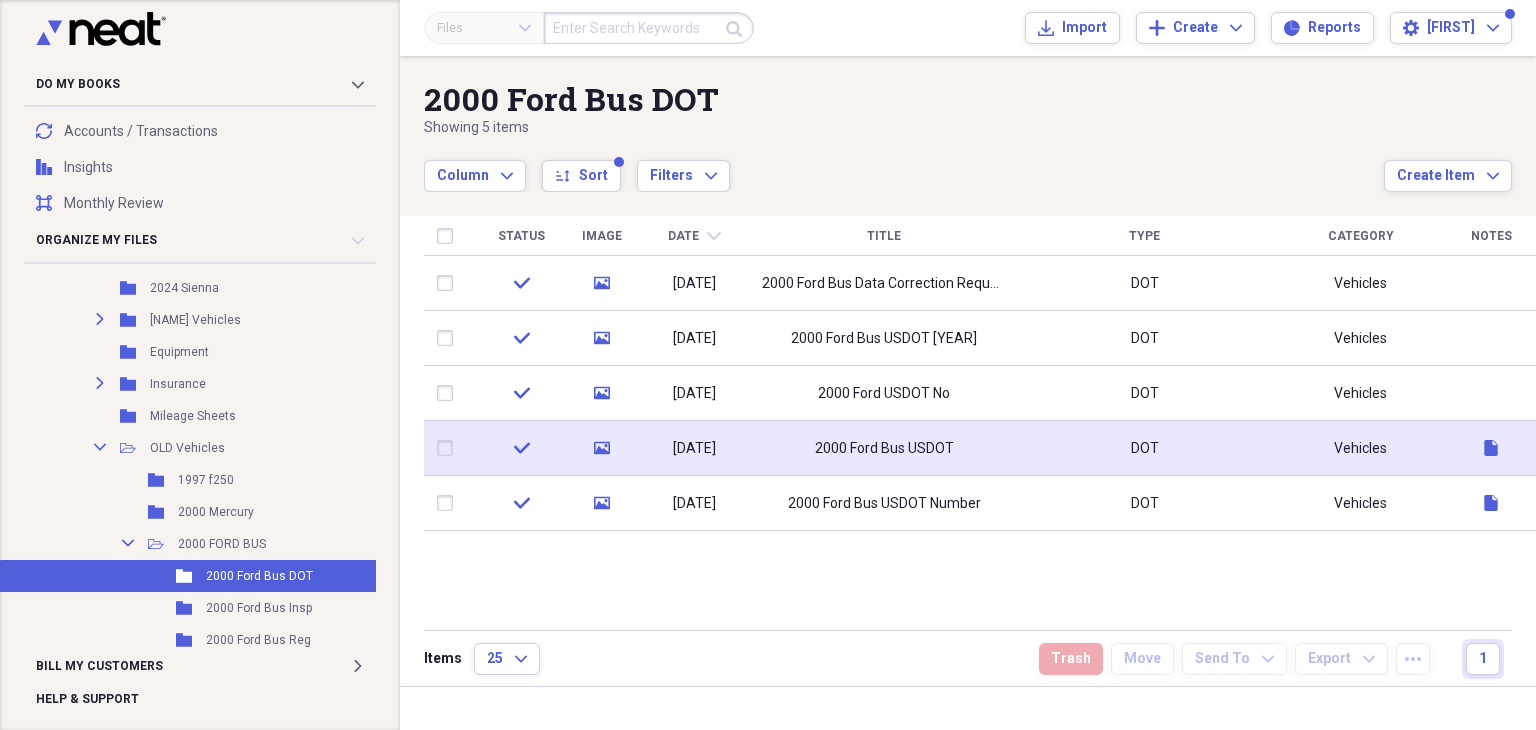 click on "2000 Ford Bus USDOT" at bounding box center [884, 449] 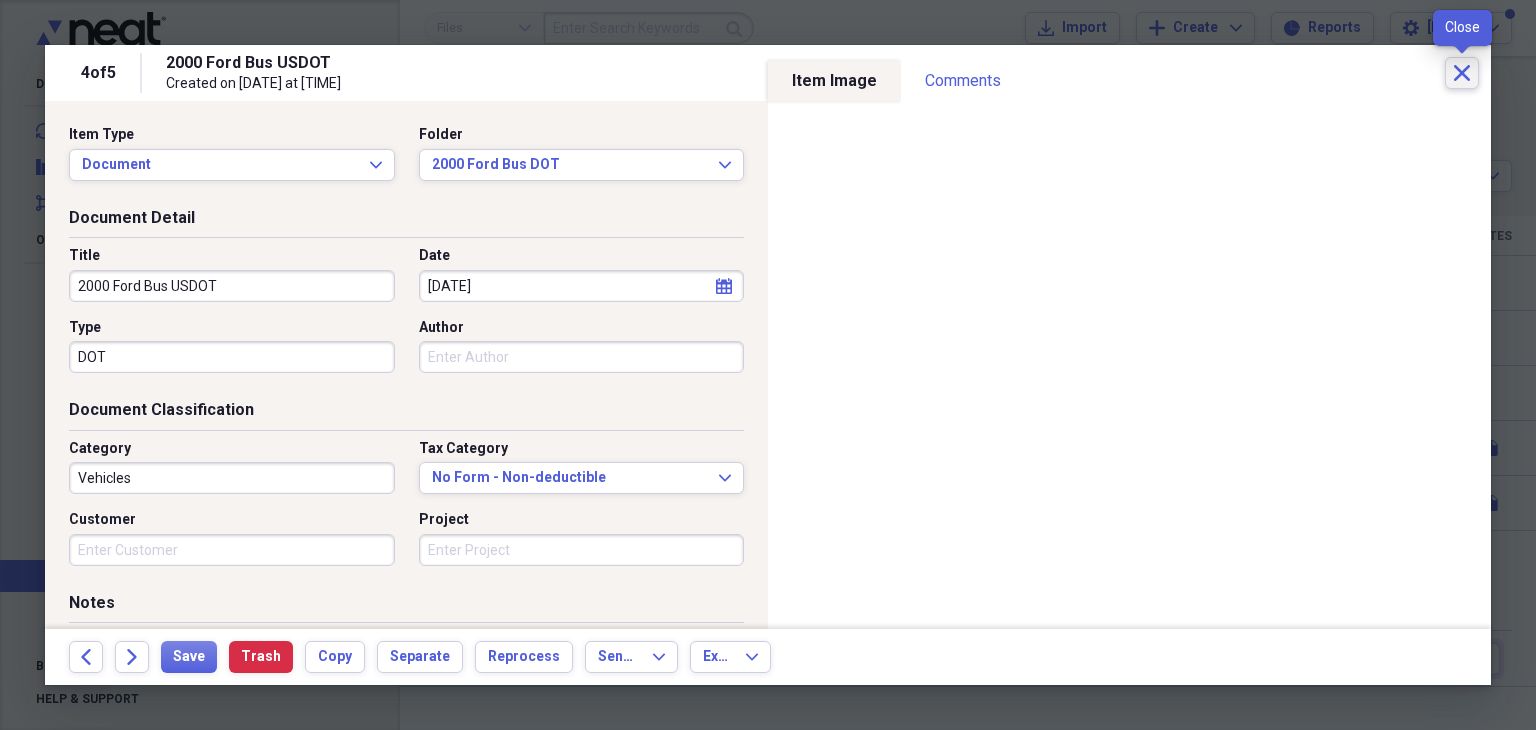 click on "Close" at bounding box center [1462, 73] 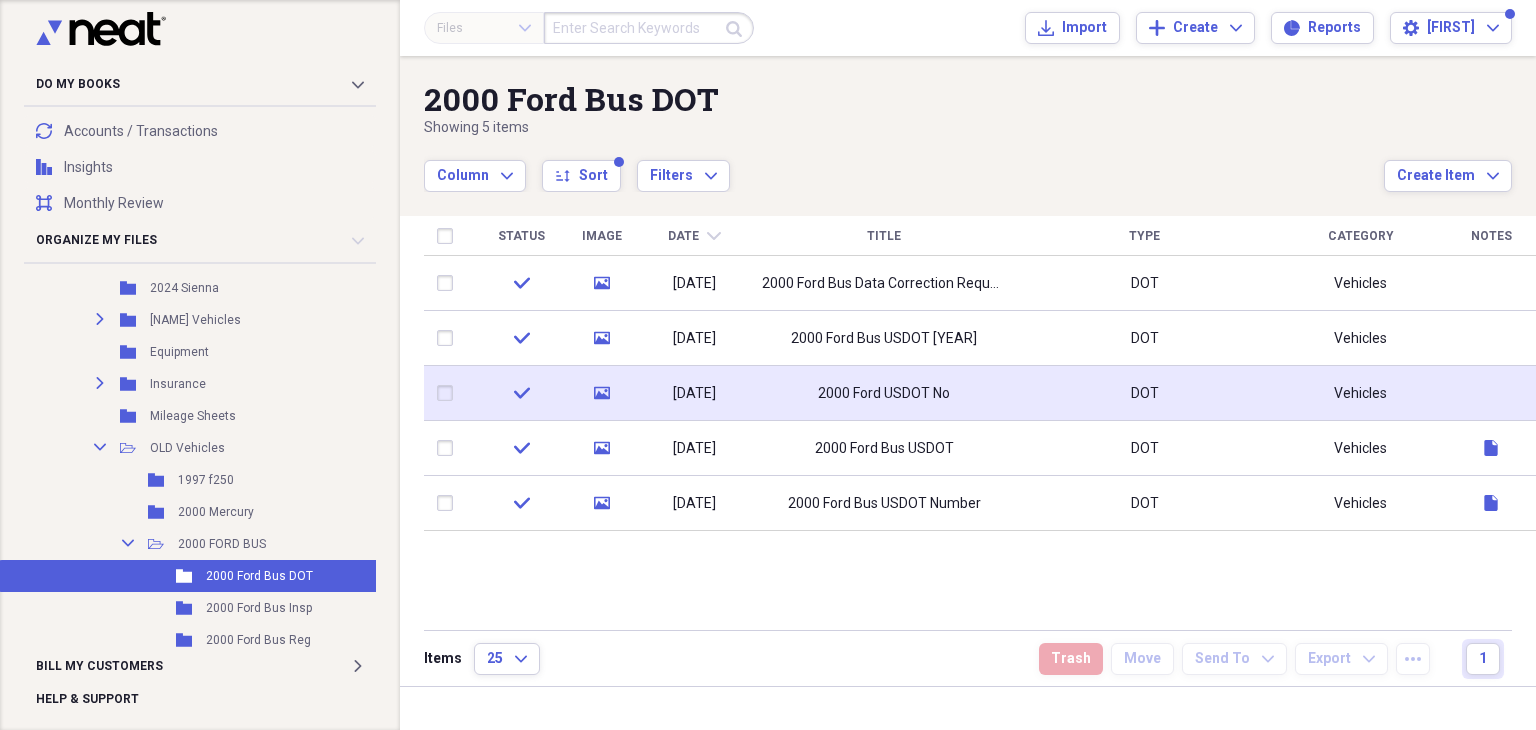 click on "2000 Ford USDOT No" at bounding box center [884, 394] 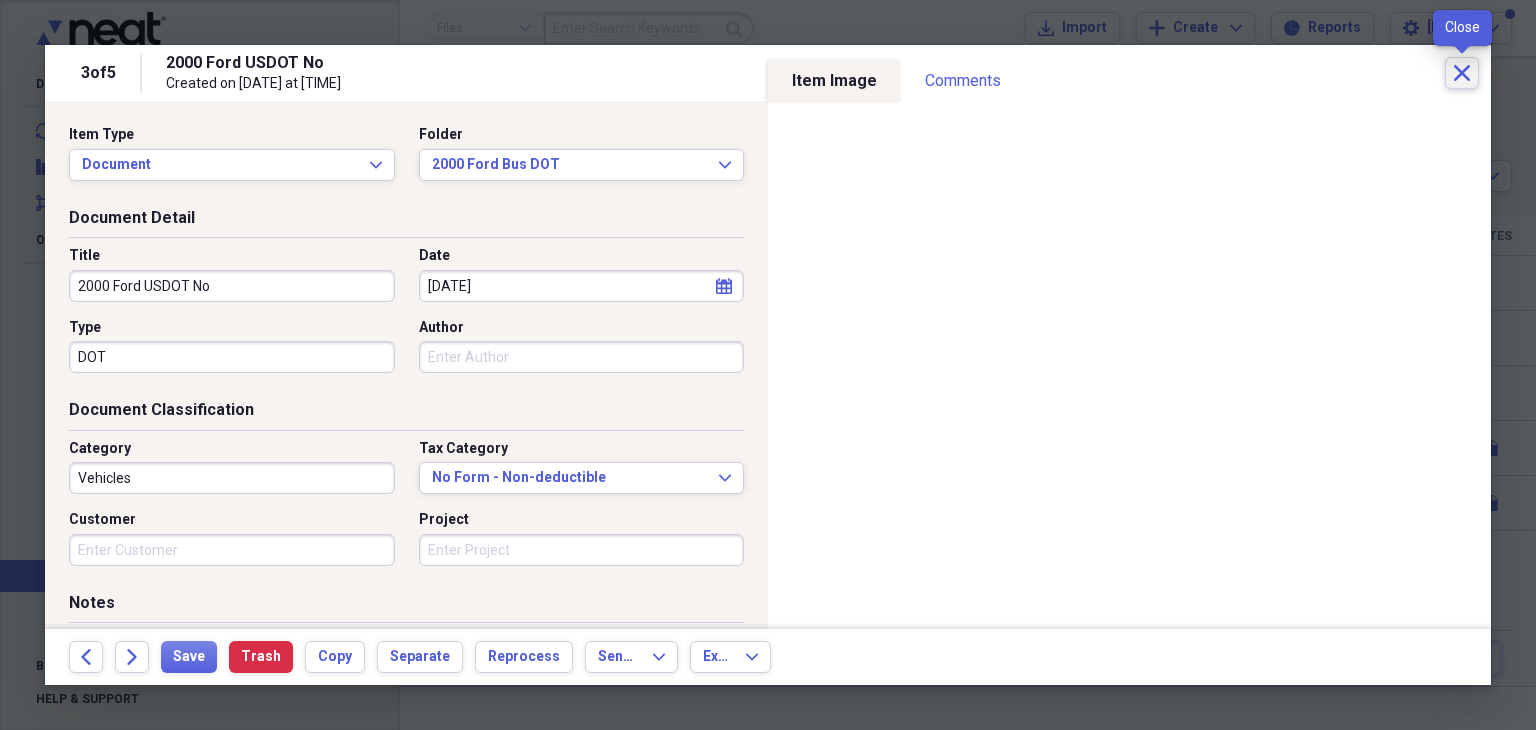 click 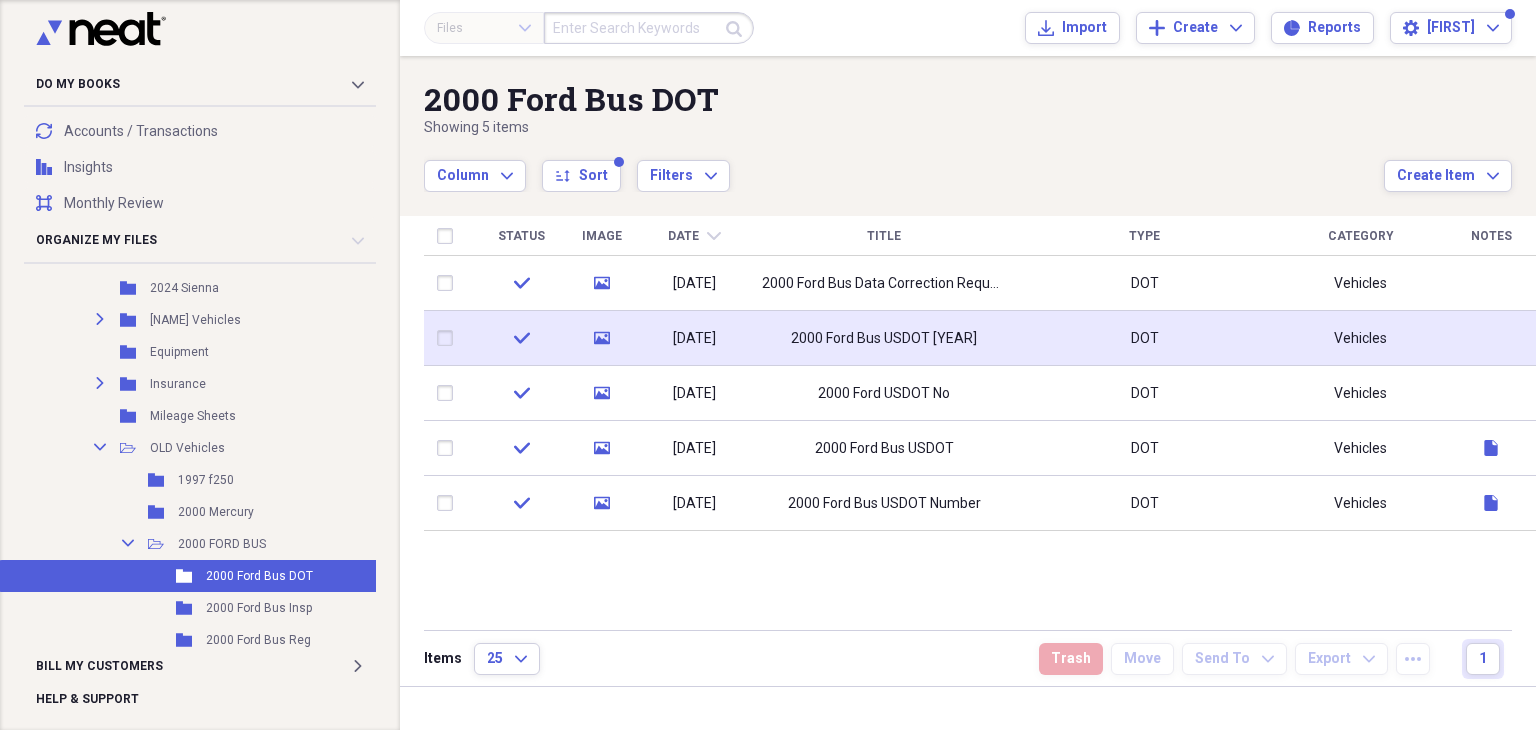 click on "2000 Ford Bus USDOT [YEAR]" at bounding box center (884, 338) 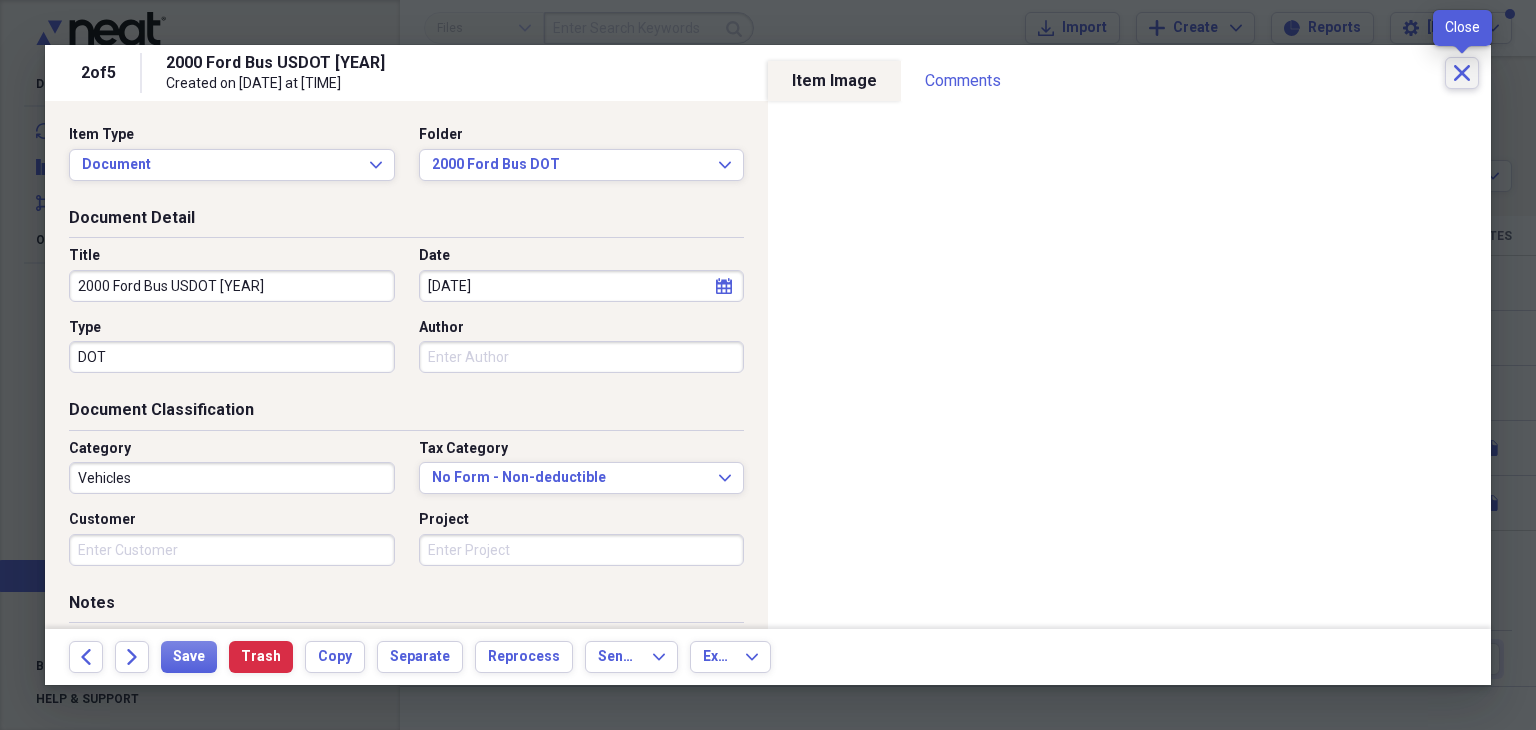 click on "Close" 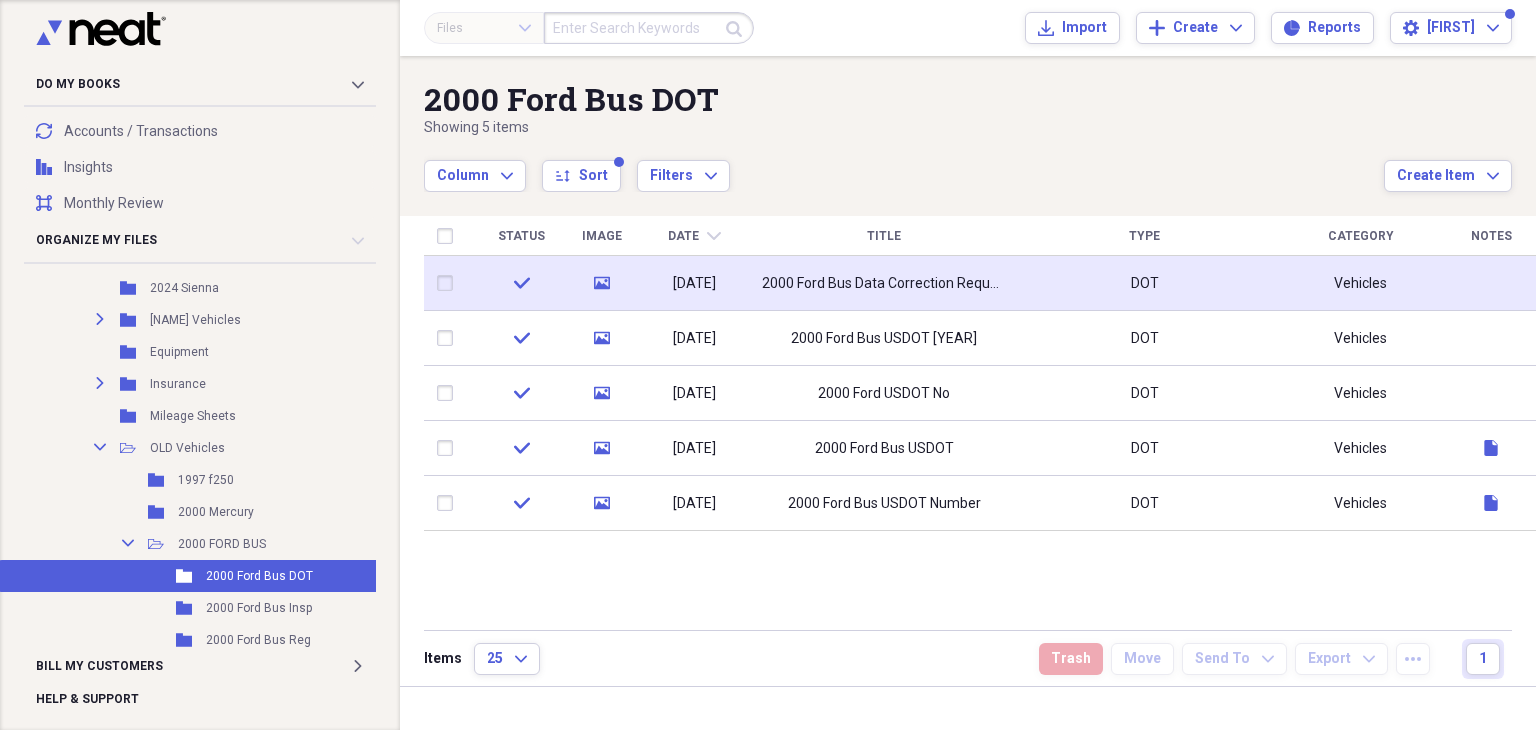click on "2000 Ford Bus Data Correction Request" at bounding box center (884, 284) 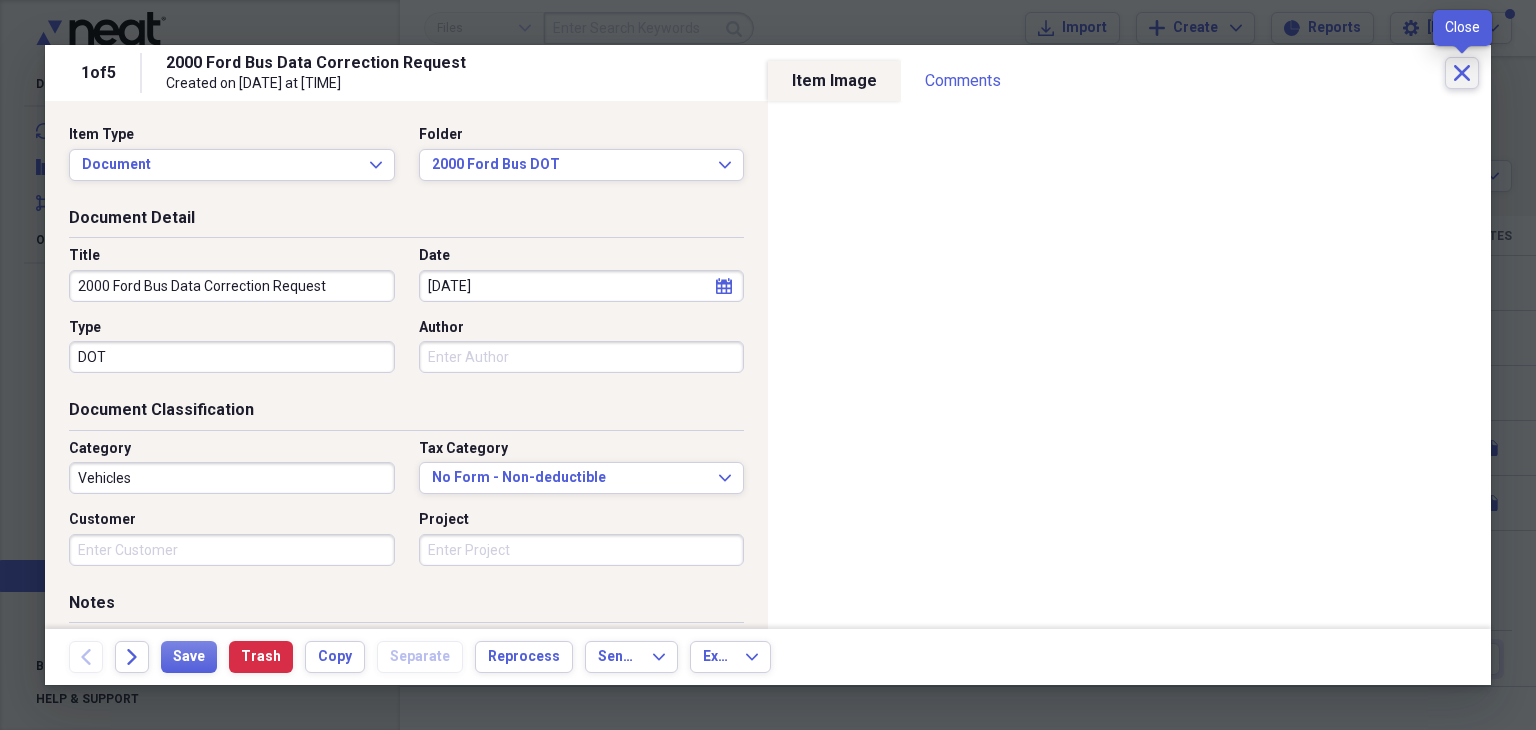 click 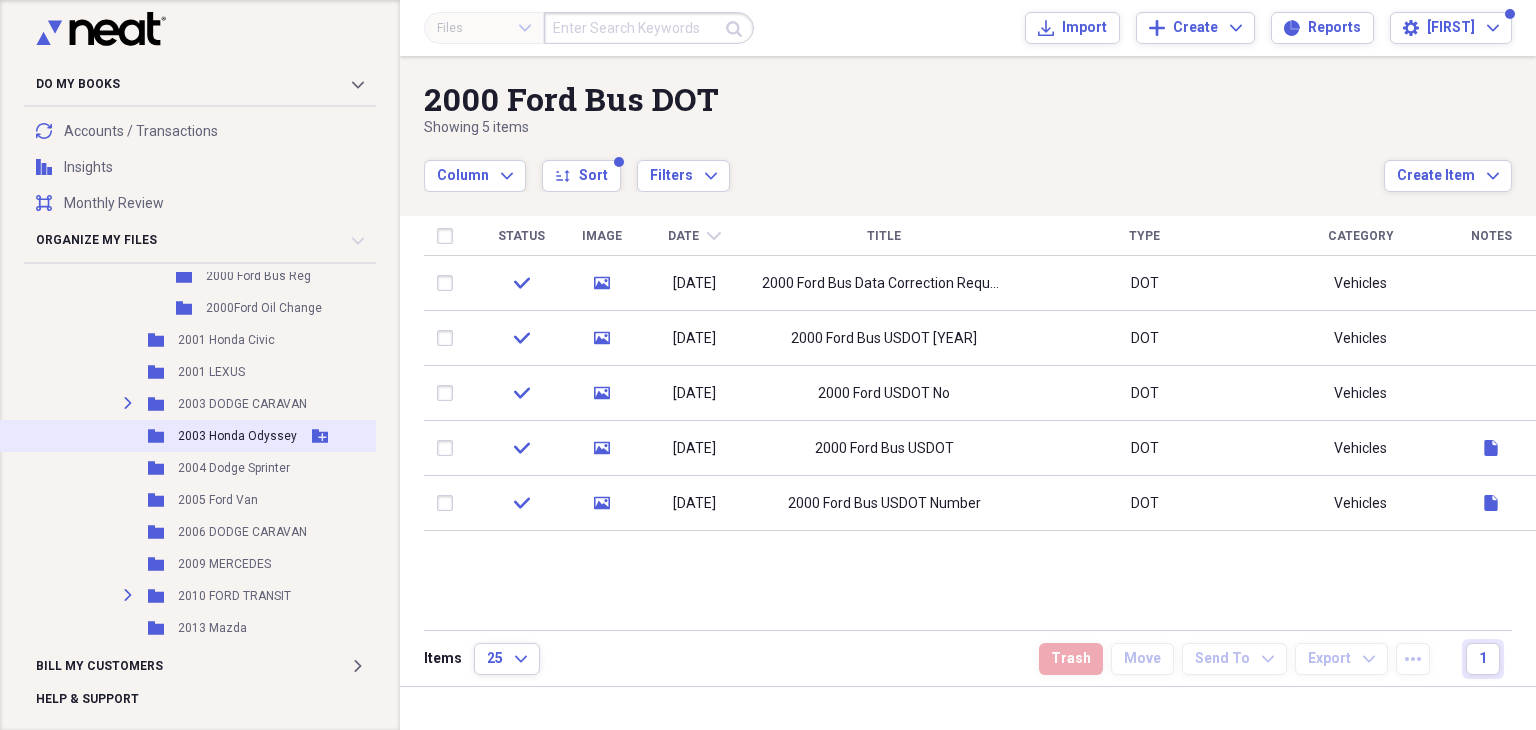 scroll, scrollTop: 3600, scrollLeft: 0, axis: vertical 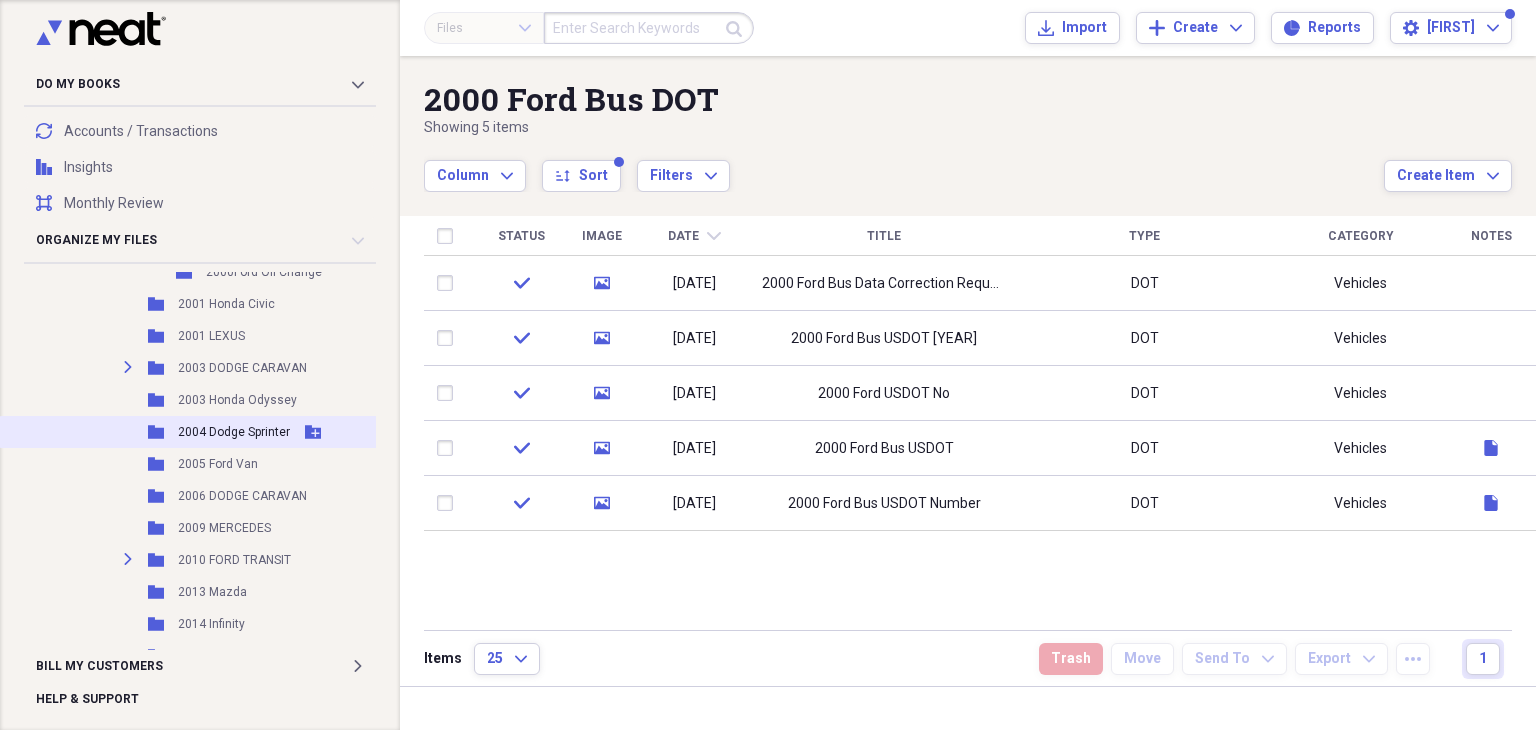 click on "Folder 2004 Dodge Sprinter Add Folder" at bounding box center [203, 432] 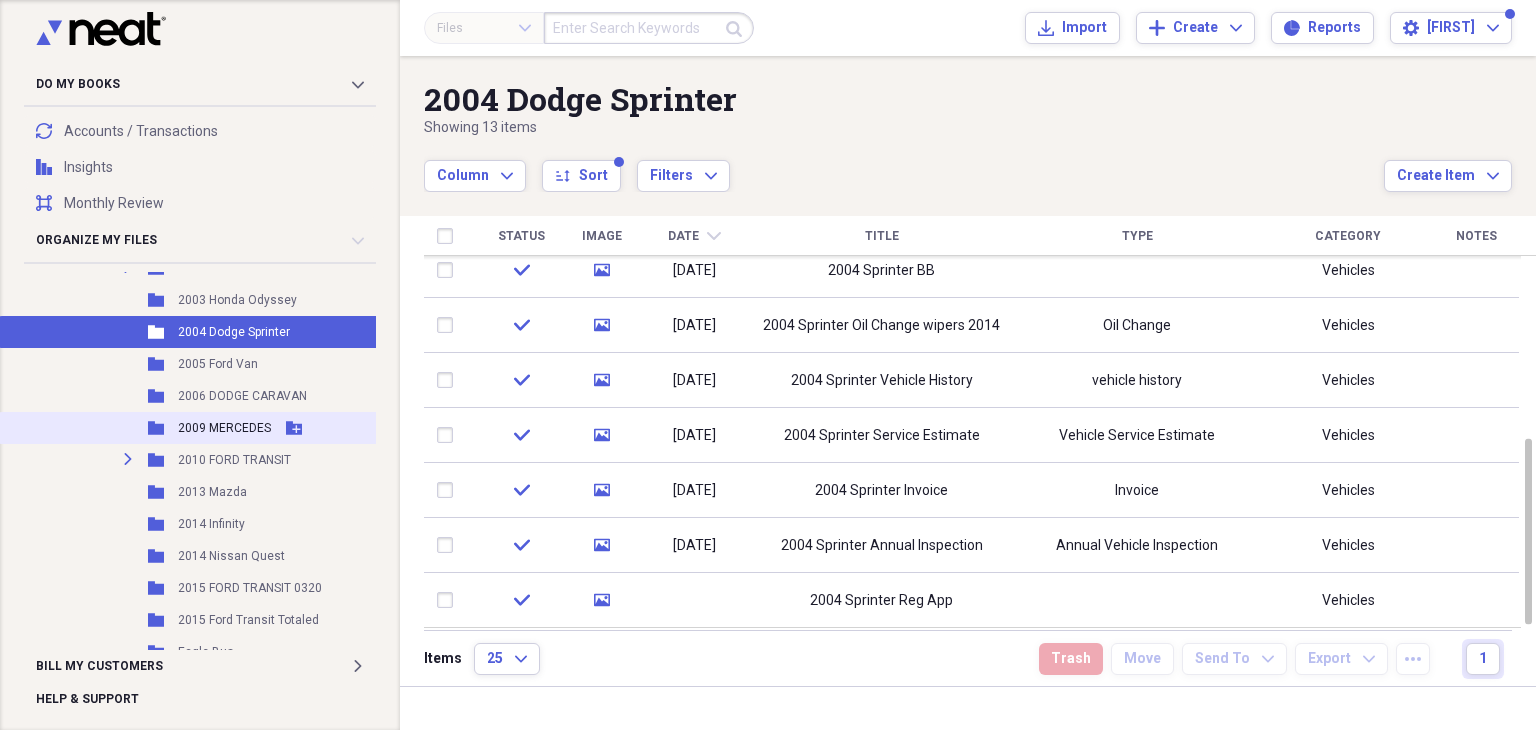 scroll, scrollTop: 3800, scrollLeft: 0, axis: vertical 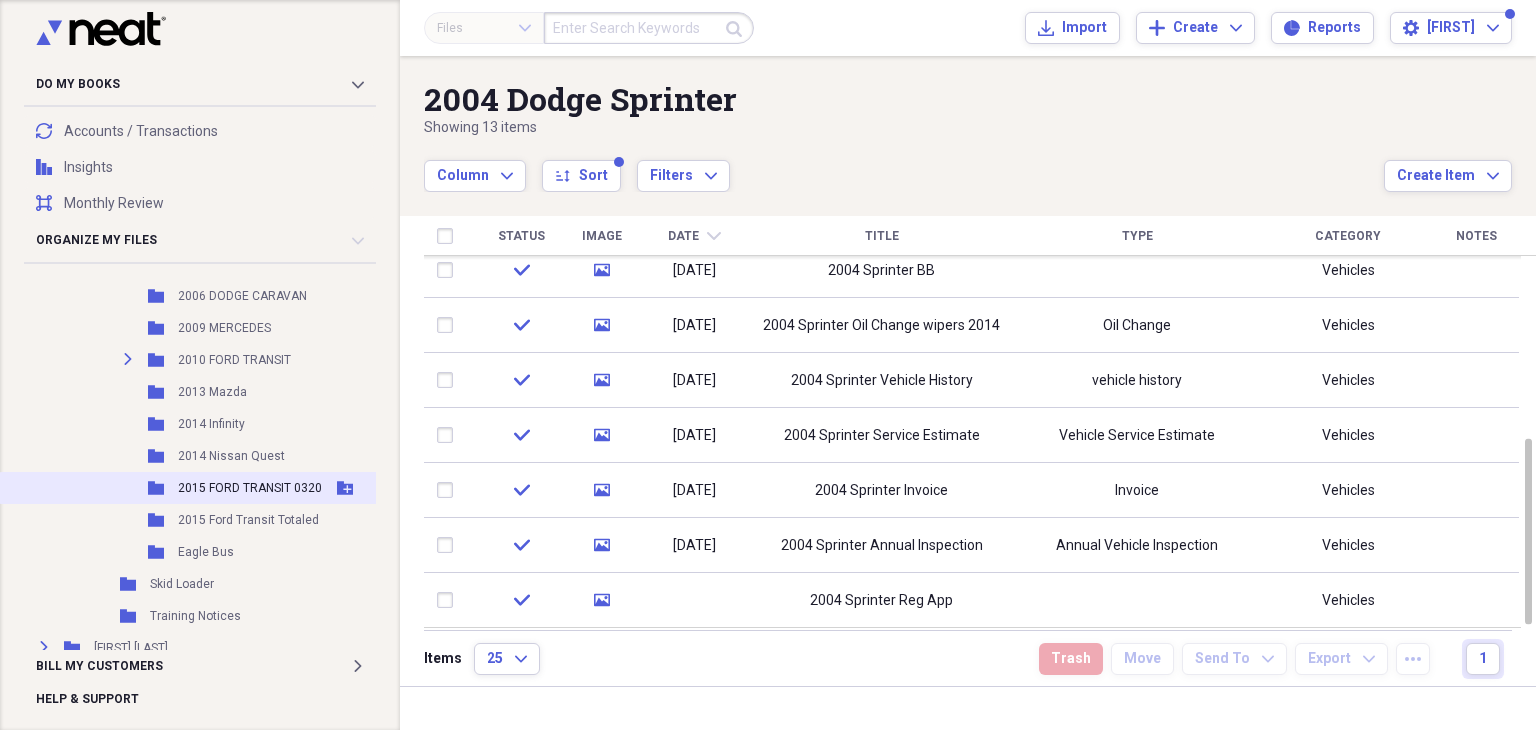 click on "2015 FORD TRANSIT 0320" at bounding box center (250, 488) 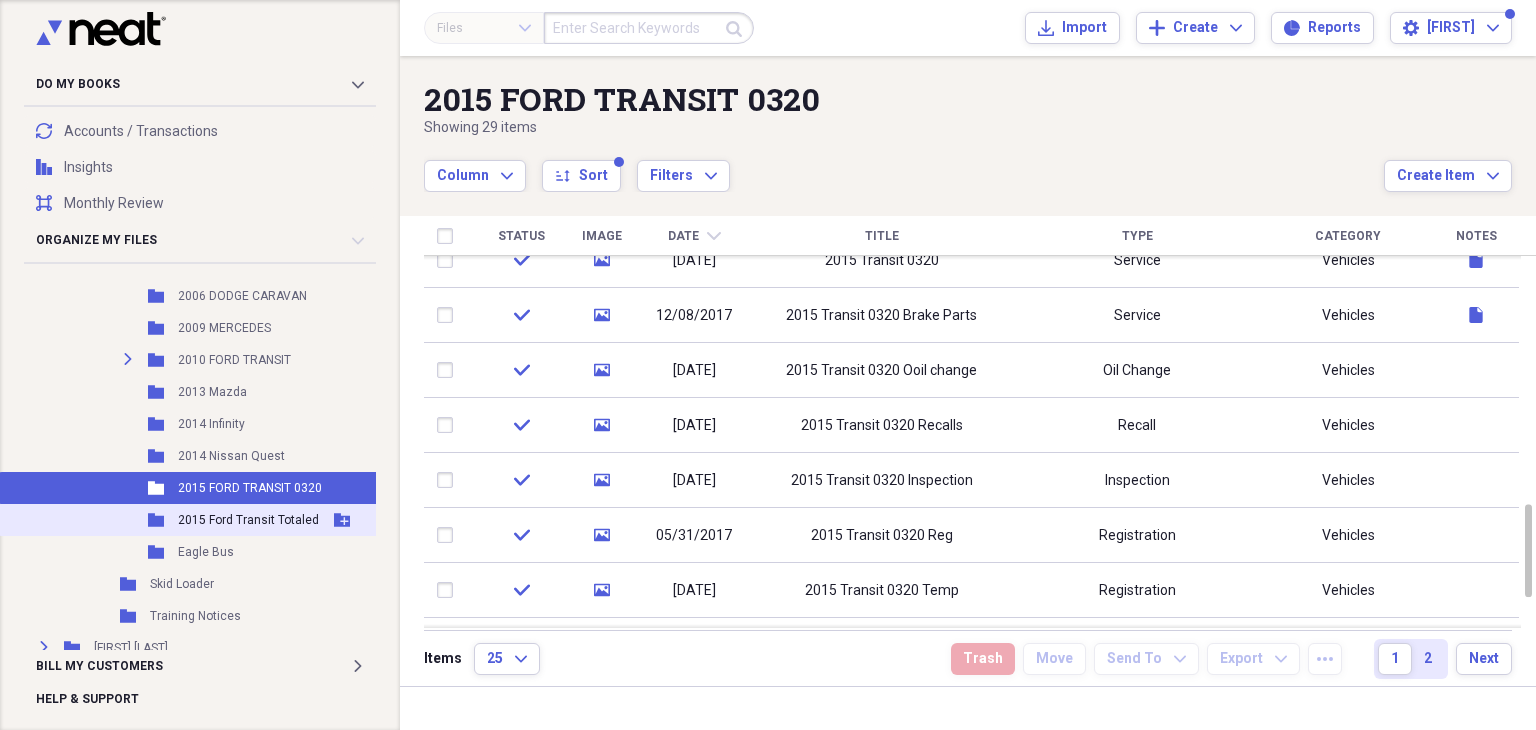 click on "2015 Ford Transit Totaled" at bounding box center [248, 520] 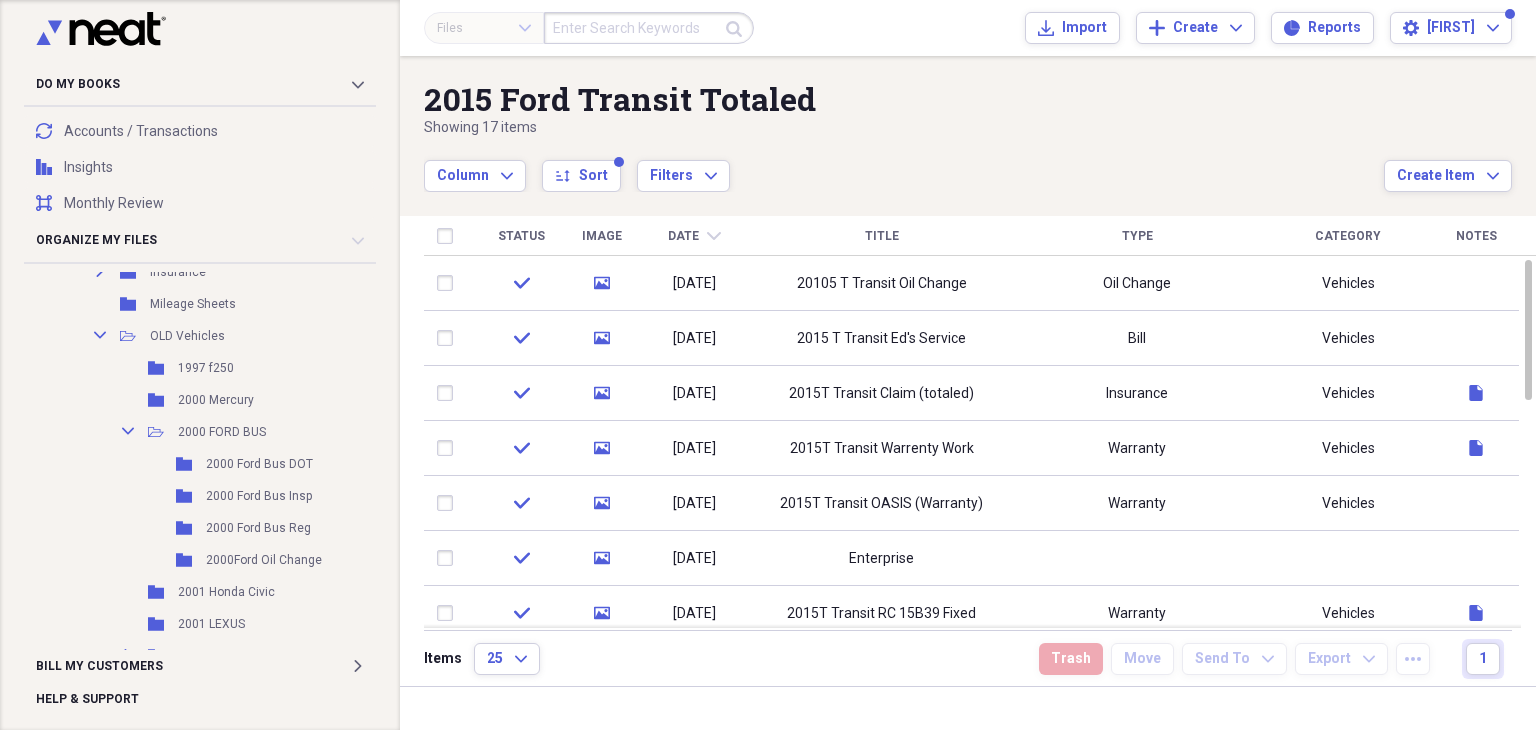 scroll, scrollTop: 3300, scrollLeft: 0, axis: vertical 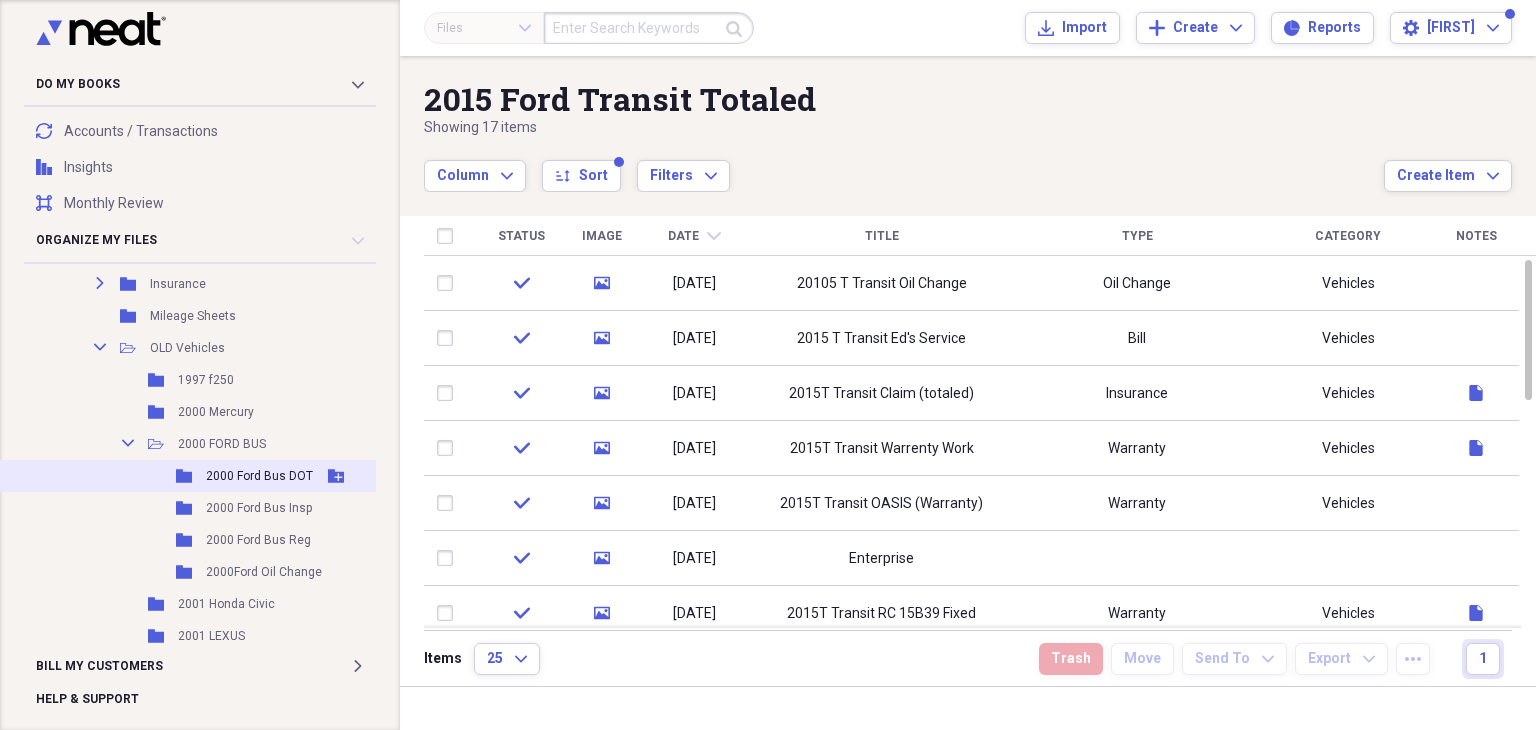 click on "2000 Ford Bus DOT" at bounding box center (259, 476) 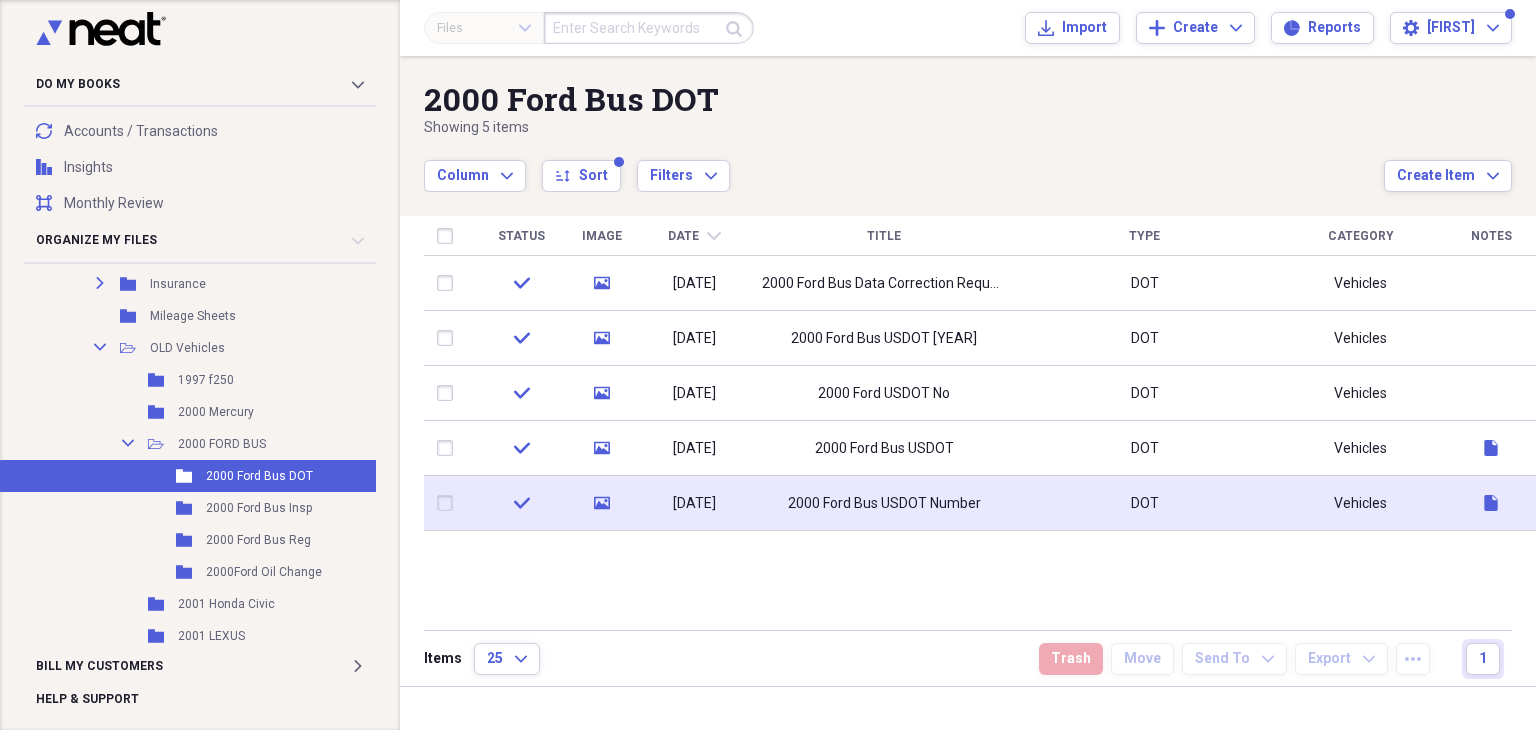 click on "2000 Ford Bus USDOT Number" at bounding box center [884, 504] 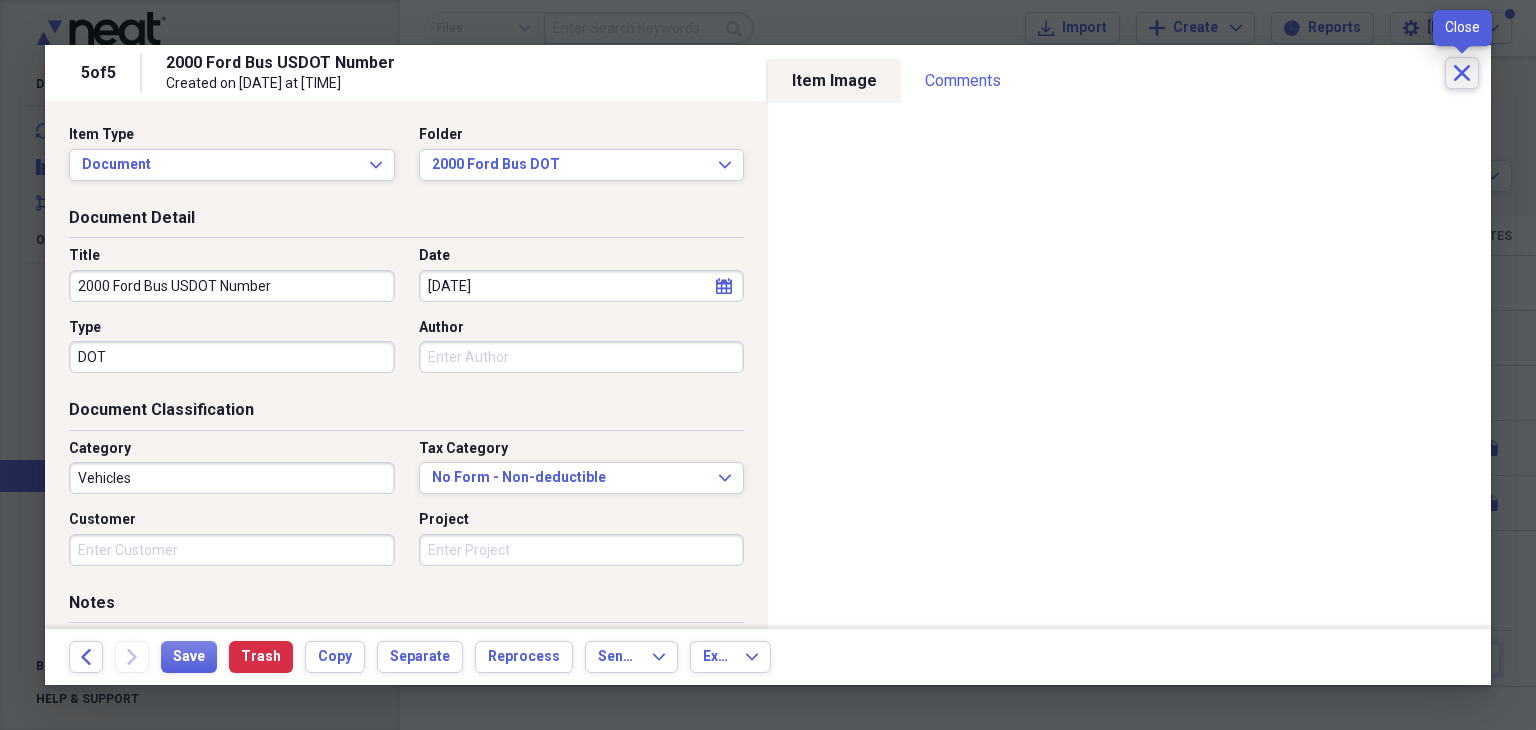 click on "Close" at bounding box center (1462, 73) 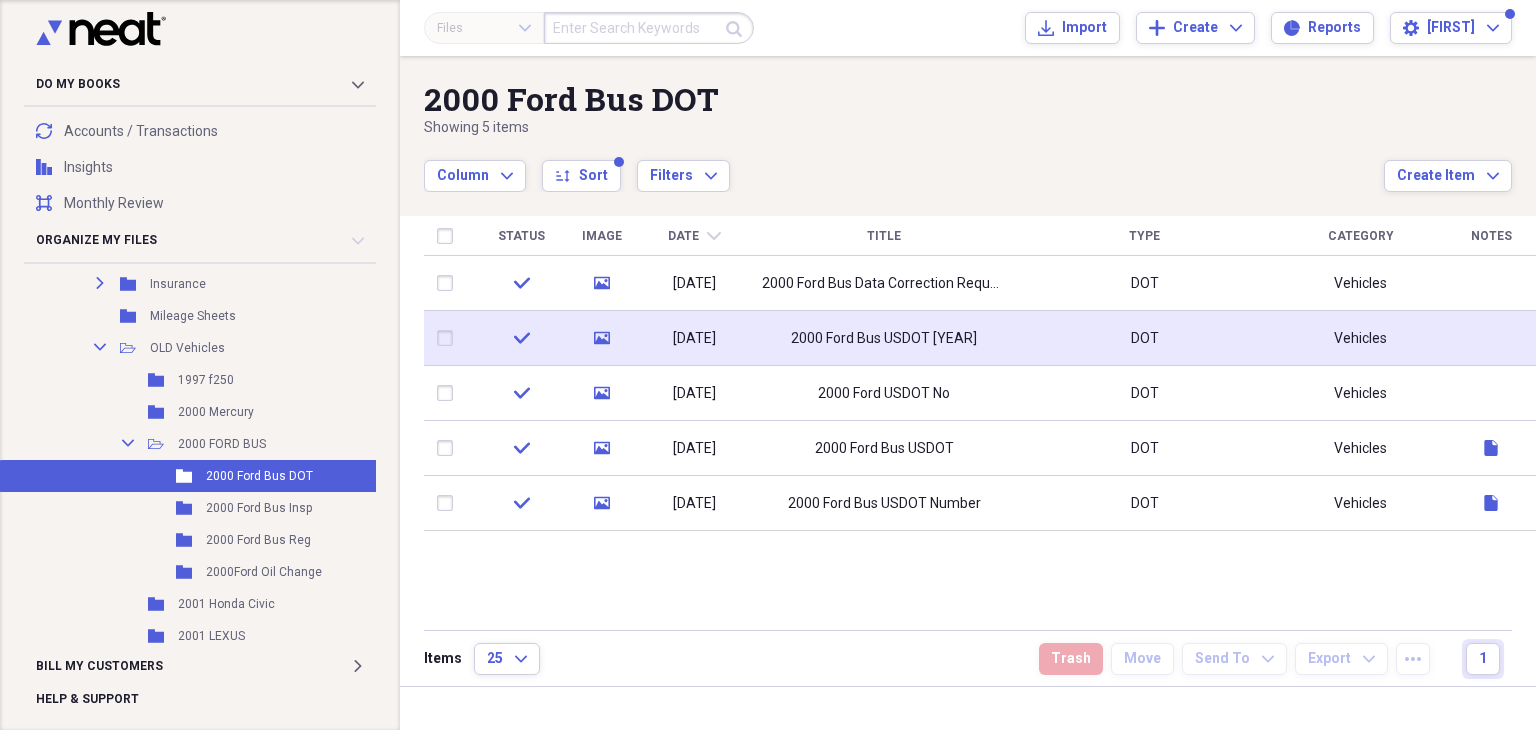 click on "2000 Ford Bus USDOT [YEAR]" at bounding box center (884, 339) 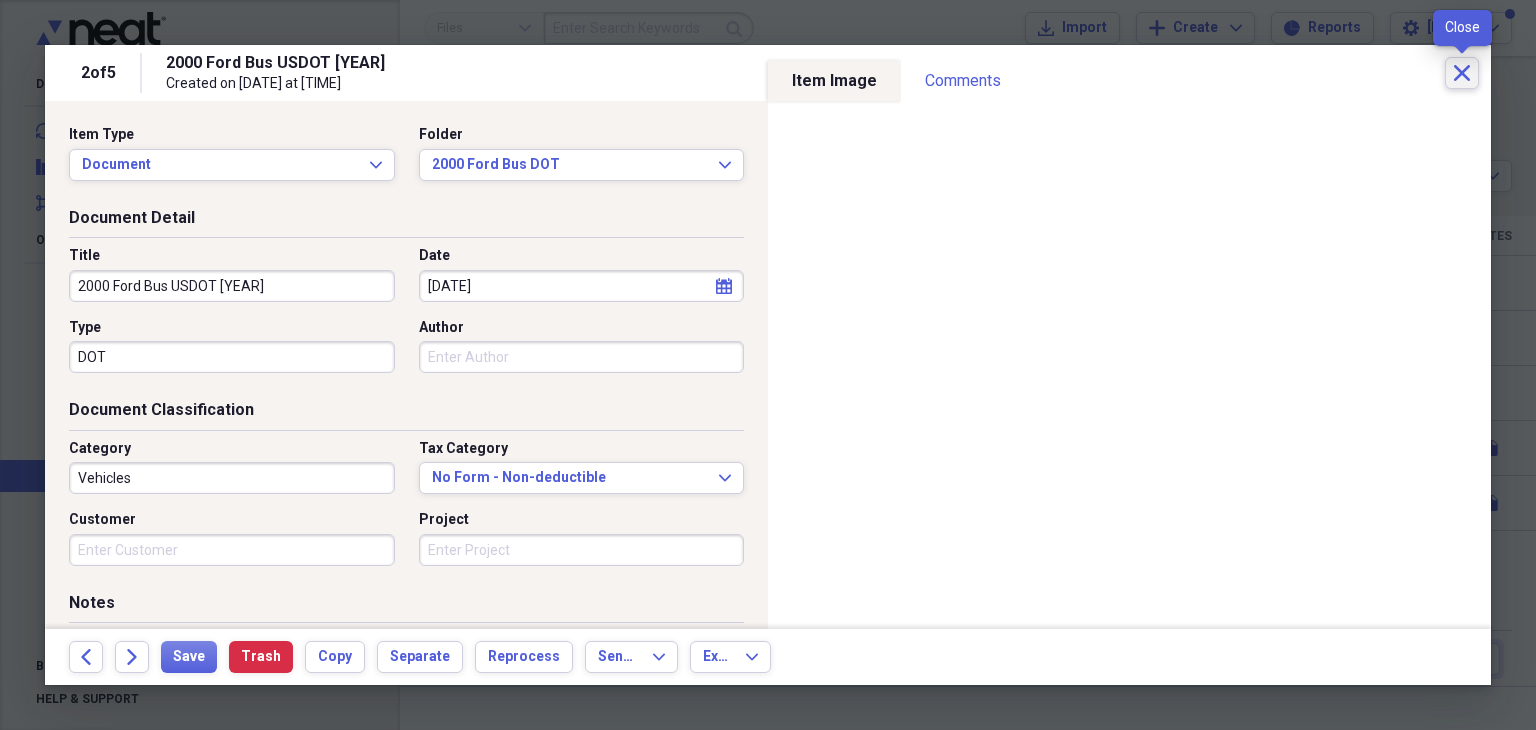 click on "Close" at bounding box center [1462, 73] 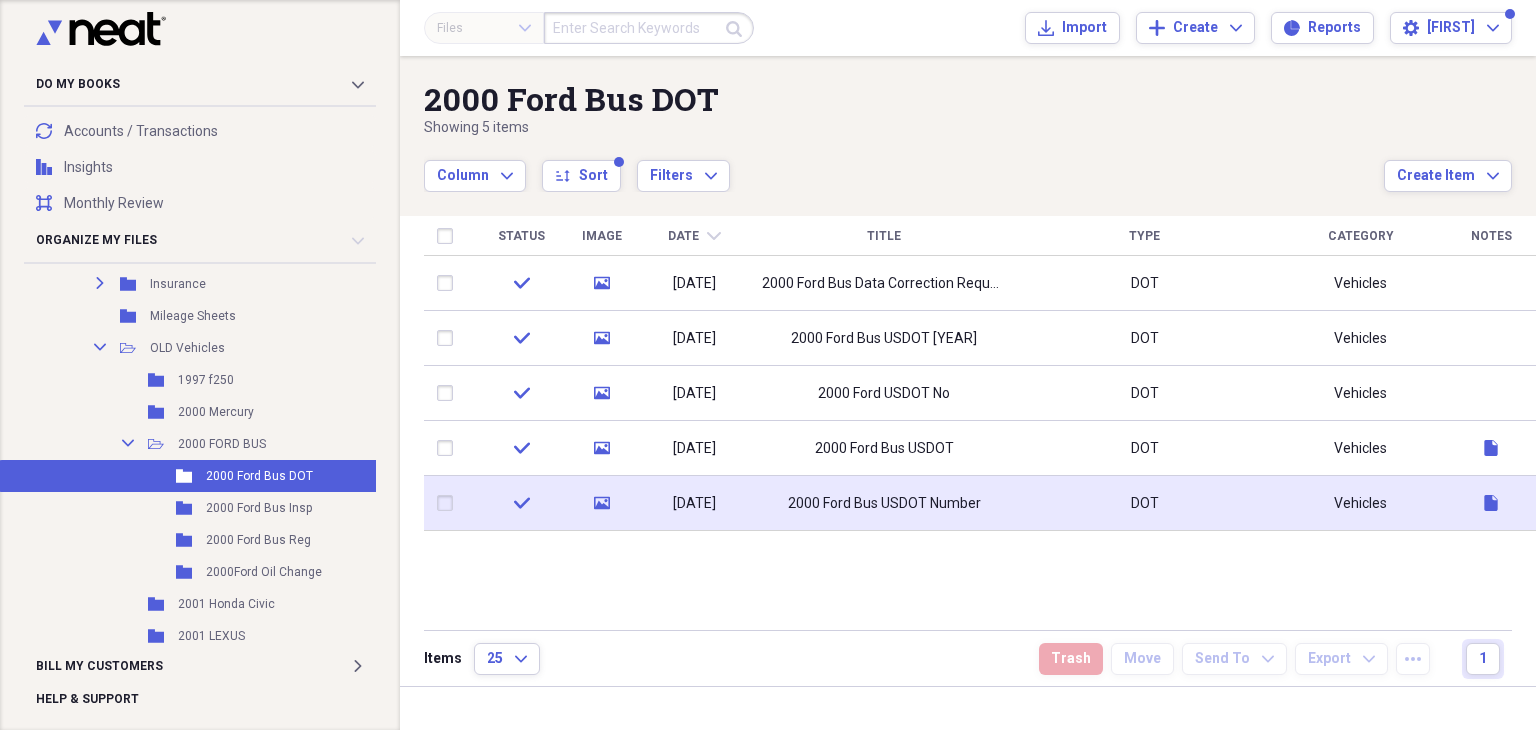 click on "2000 Ford Bus USDOT Number" at bounding box center (884, 504) 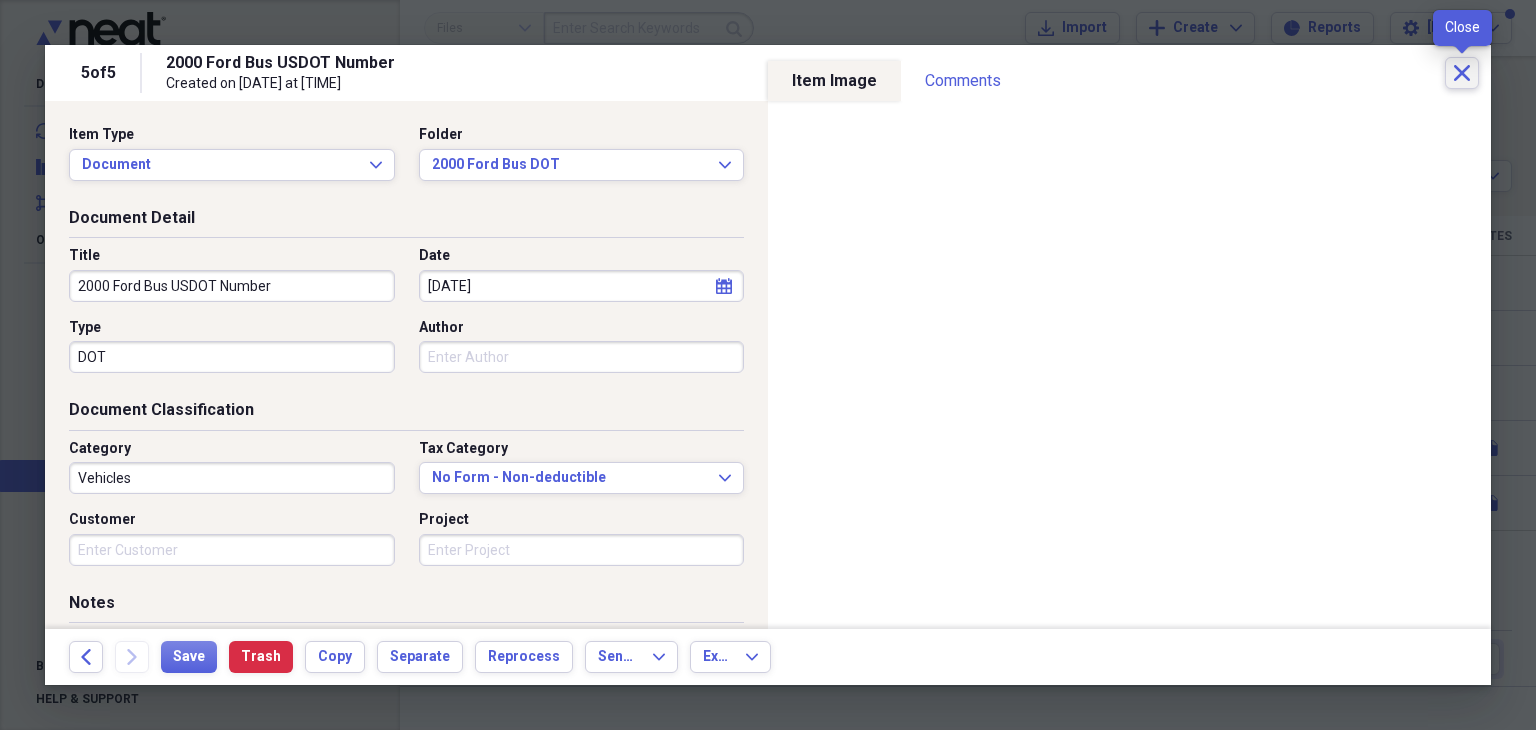 click 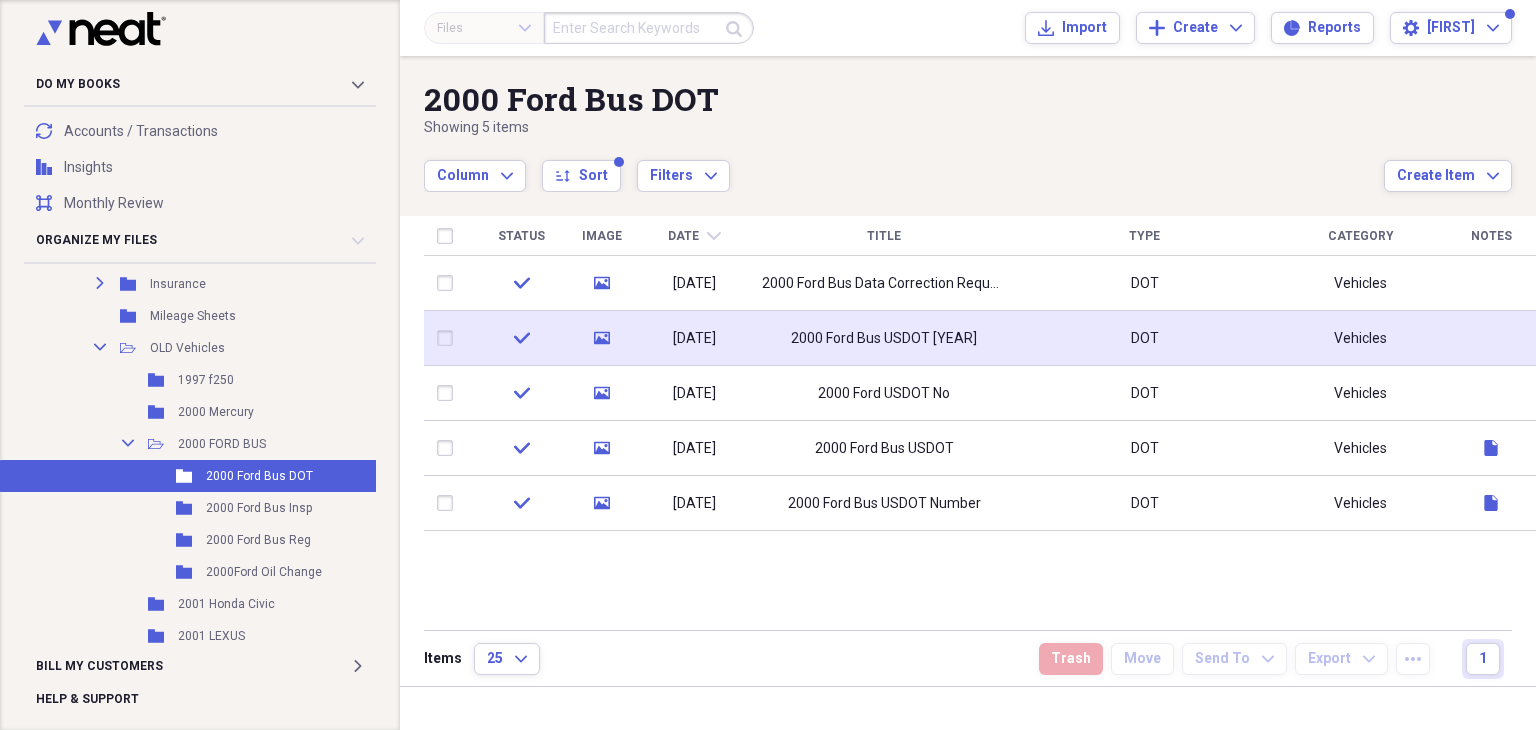 click on "2000 Ford Bus USDOT [YEAR]" at bounding box center (884, 339) 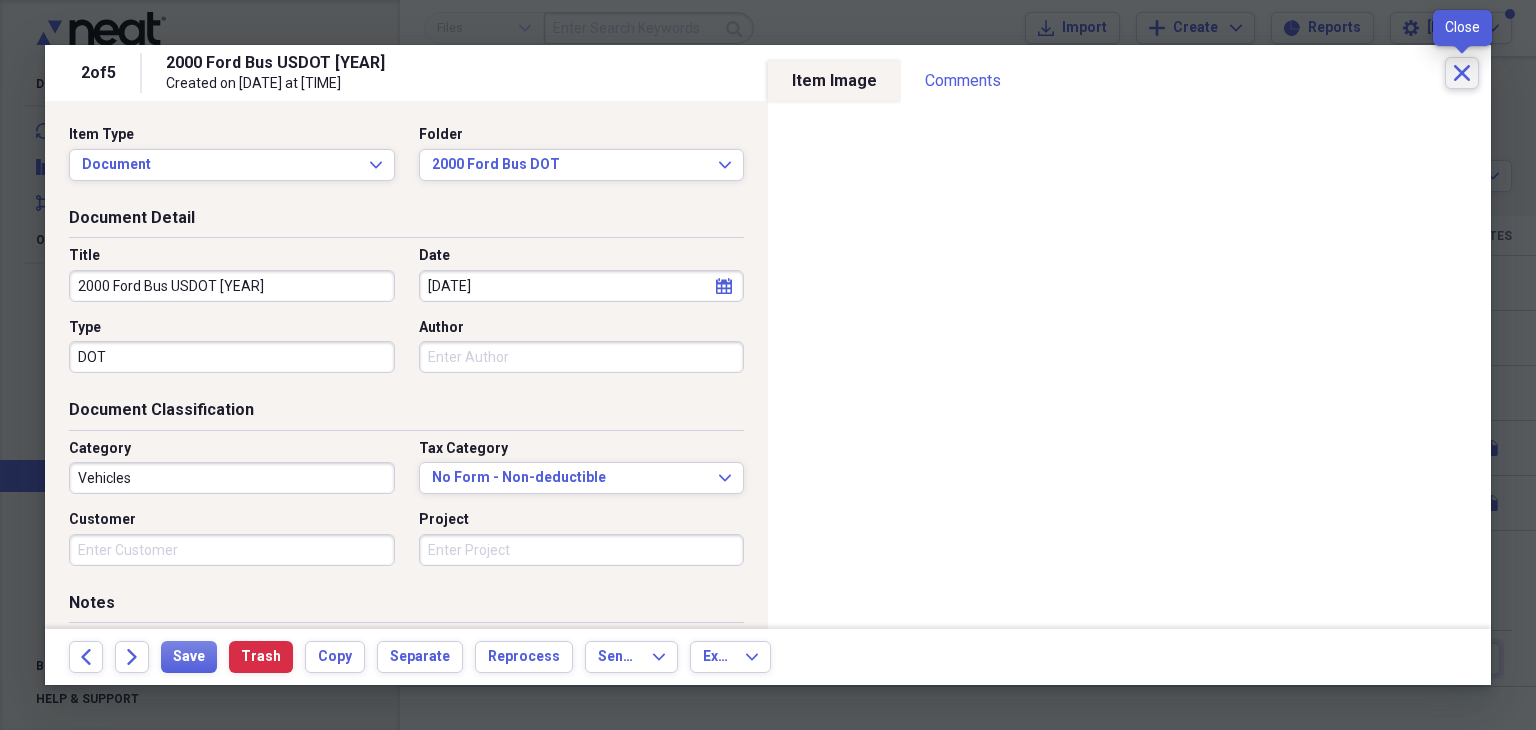 click on "Close" 